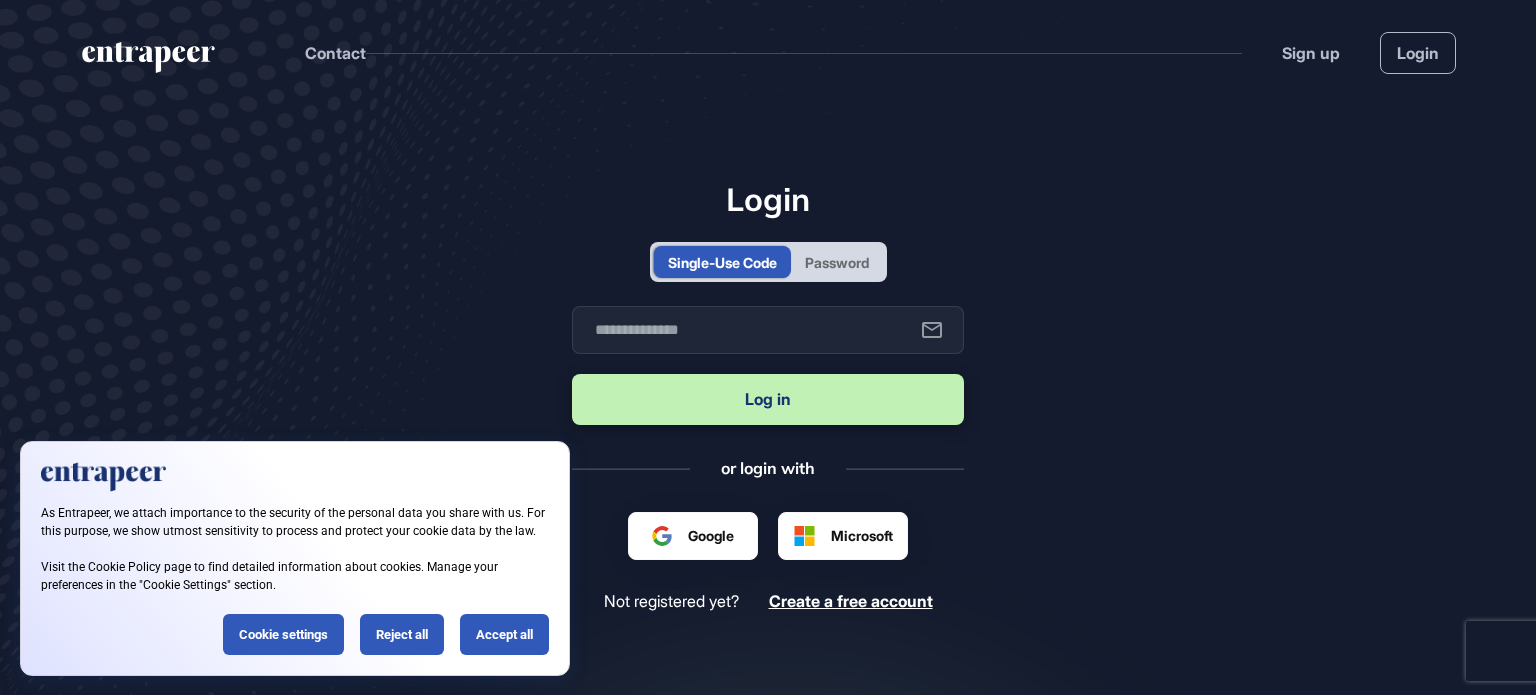 scroll, scrollTop: 0, scrollLeft: 0, axis: both 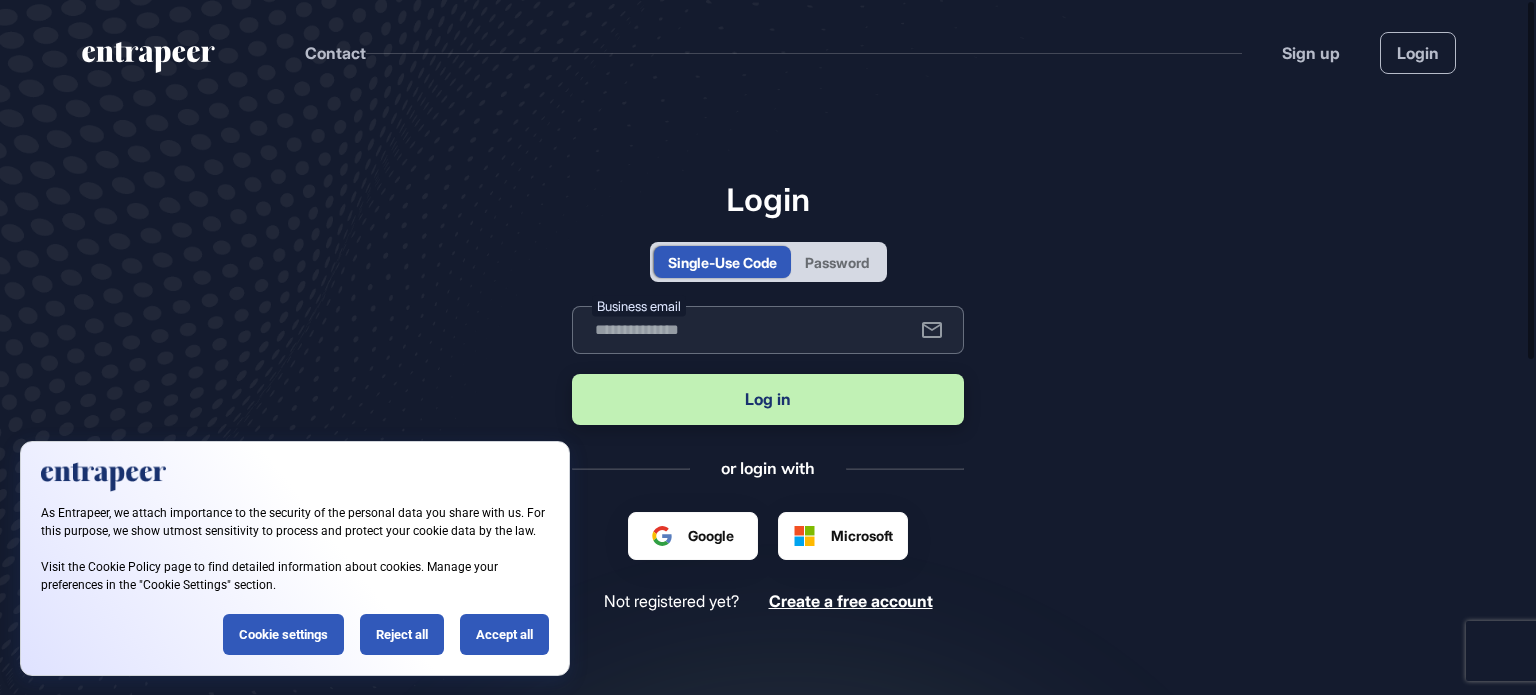 click at bounding box center [768, 330] 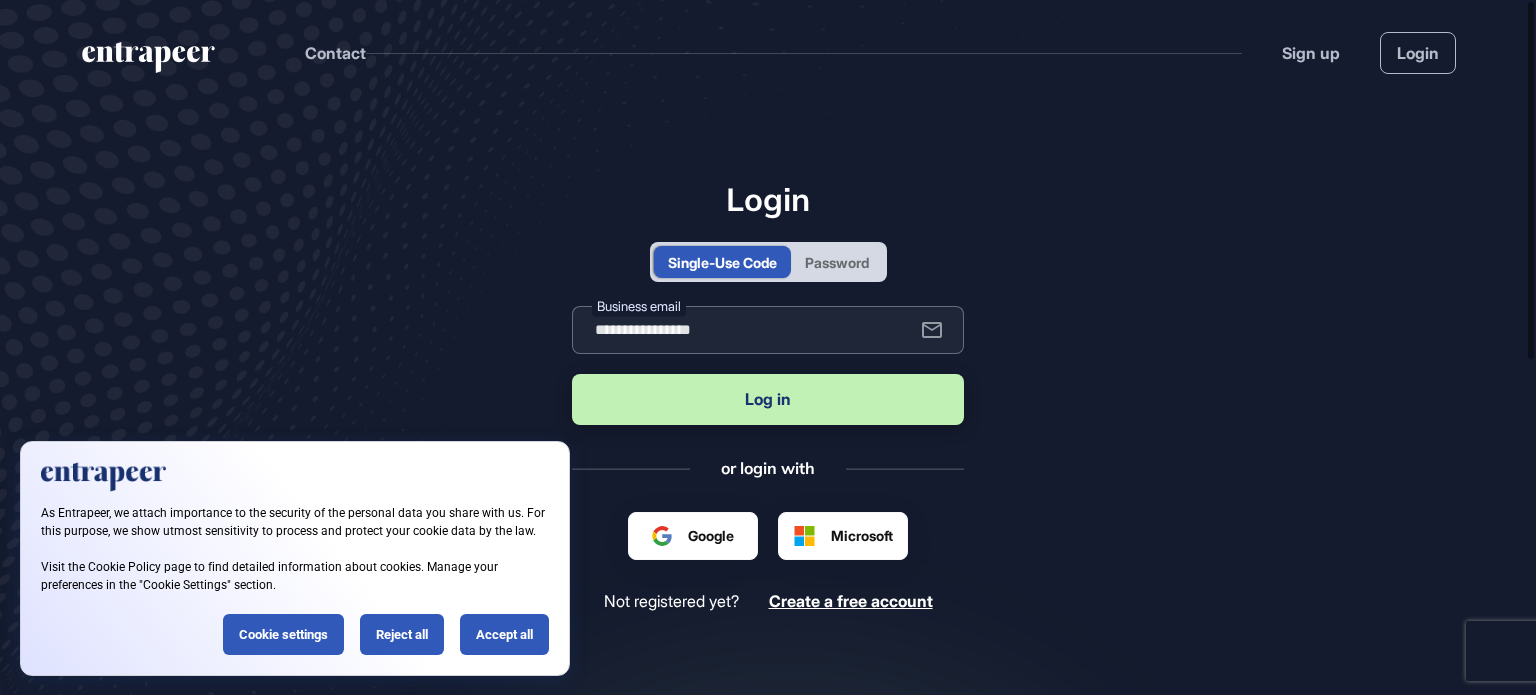 type on "**********" 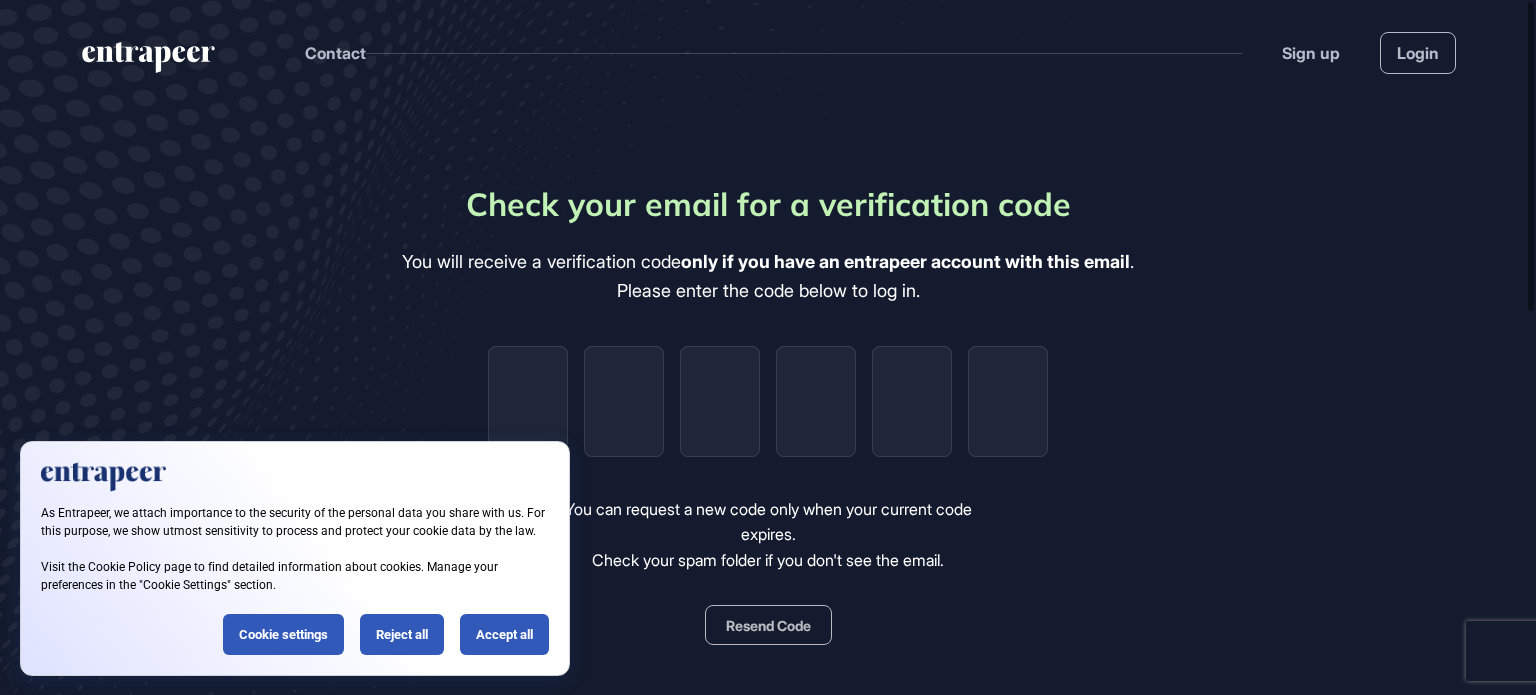 click at bounding box center [768, 401] 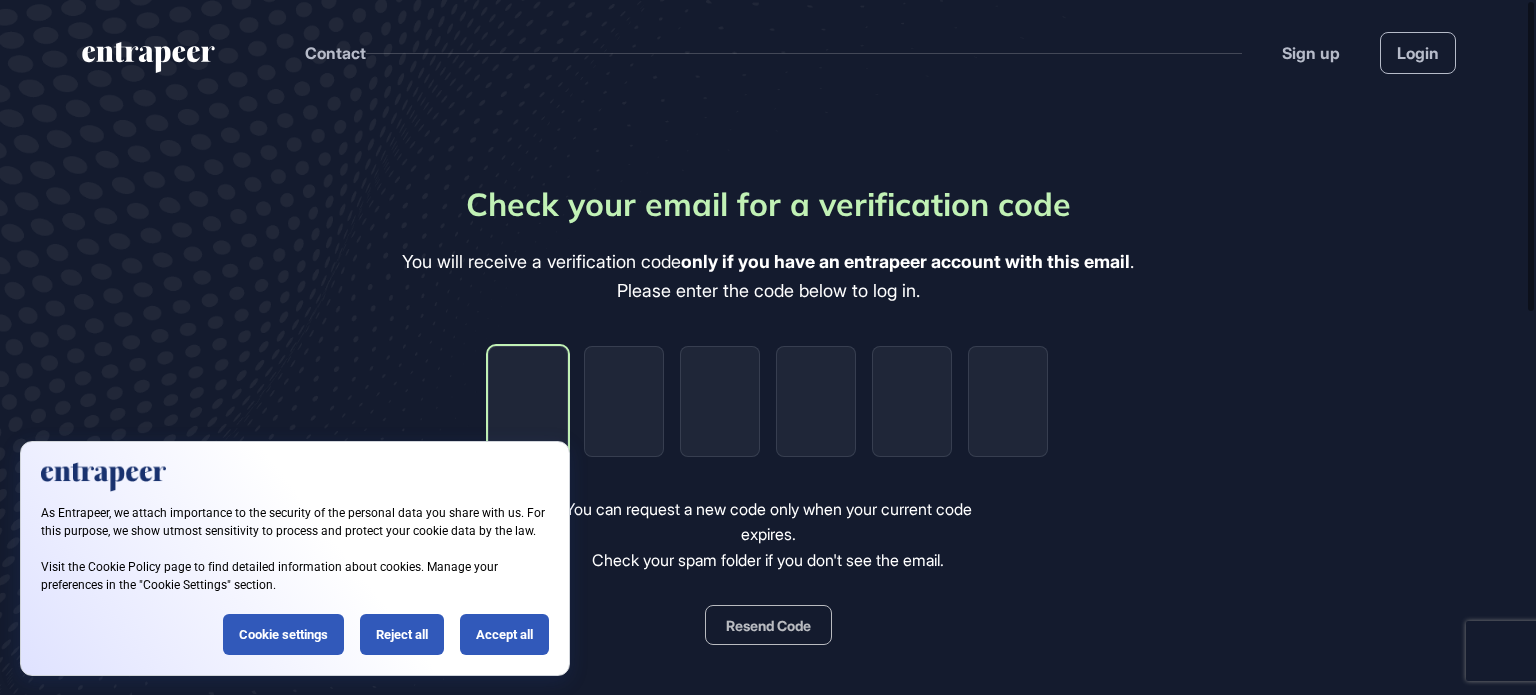 click 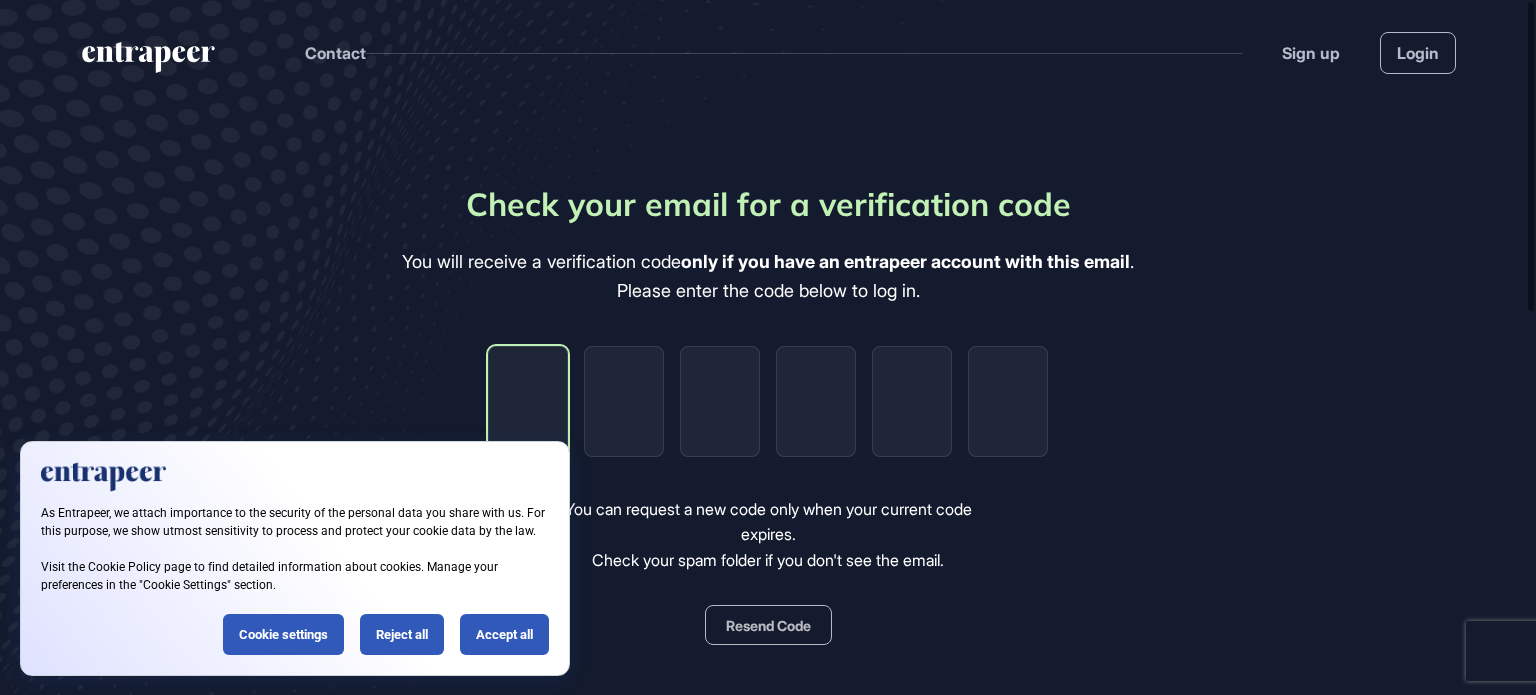 type on "*" 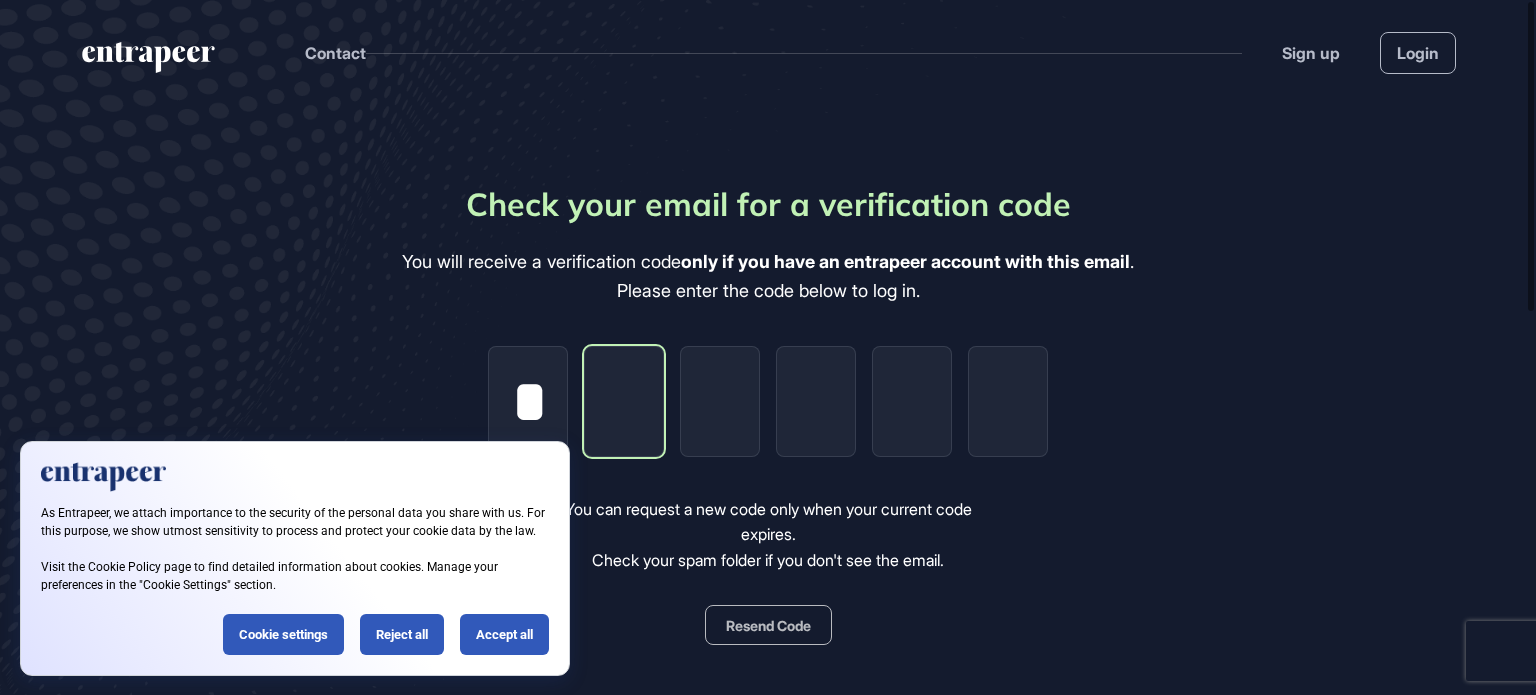 type on "*" 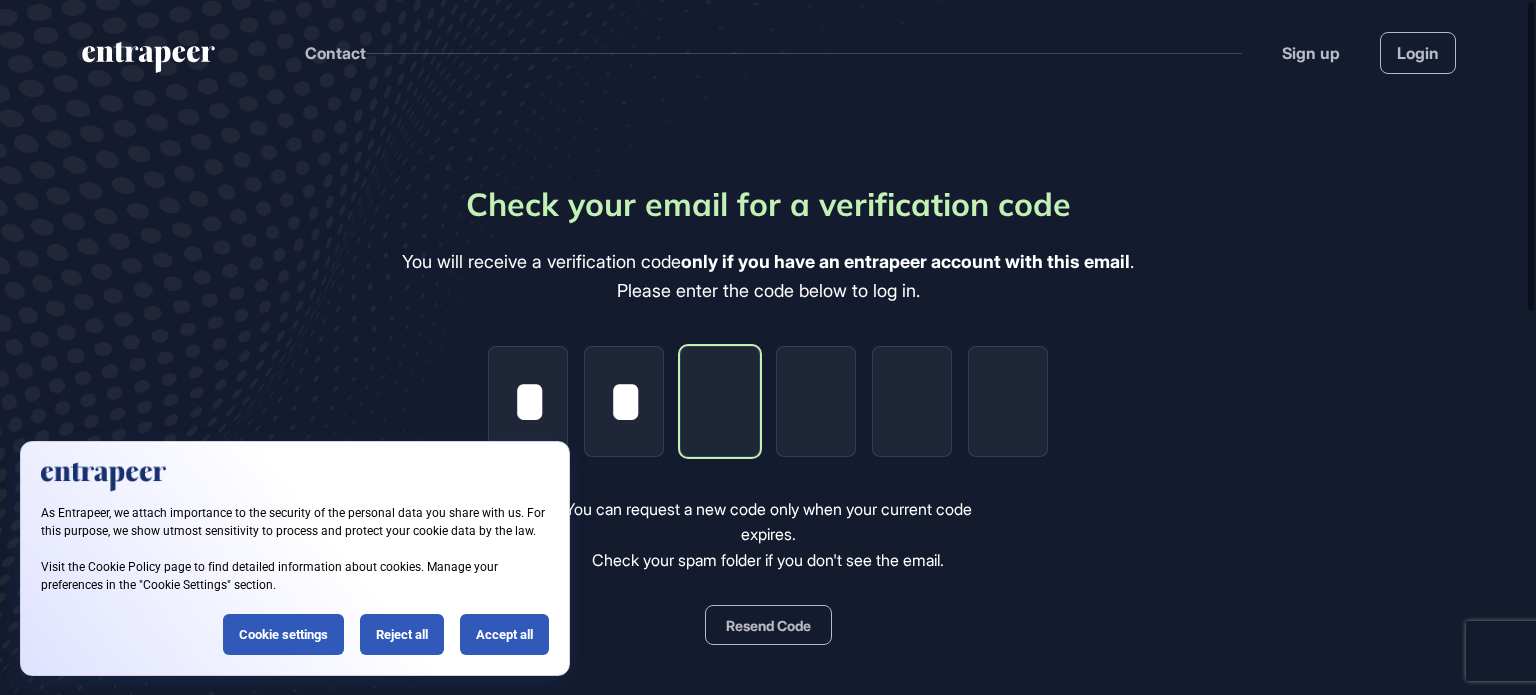 type on "*" 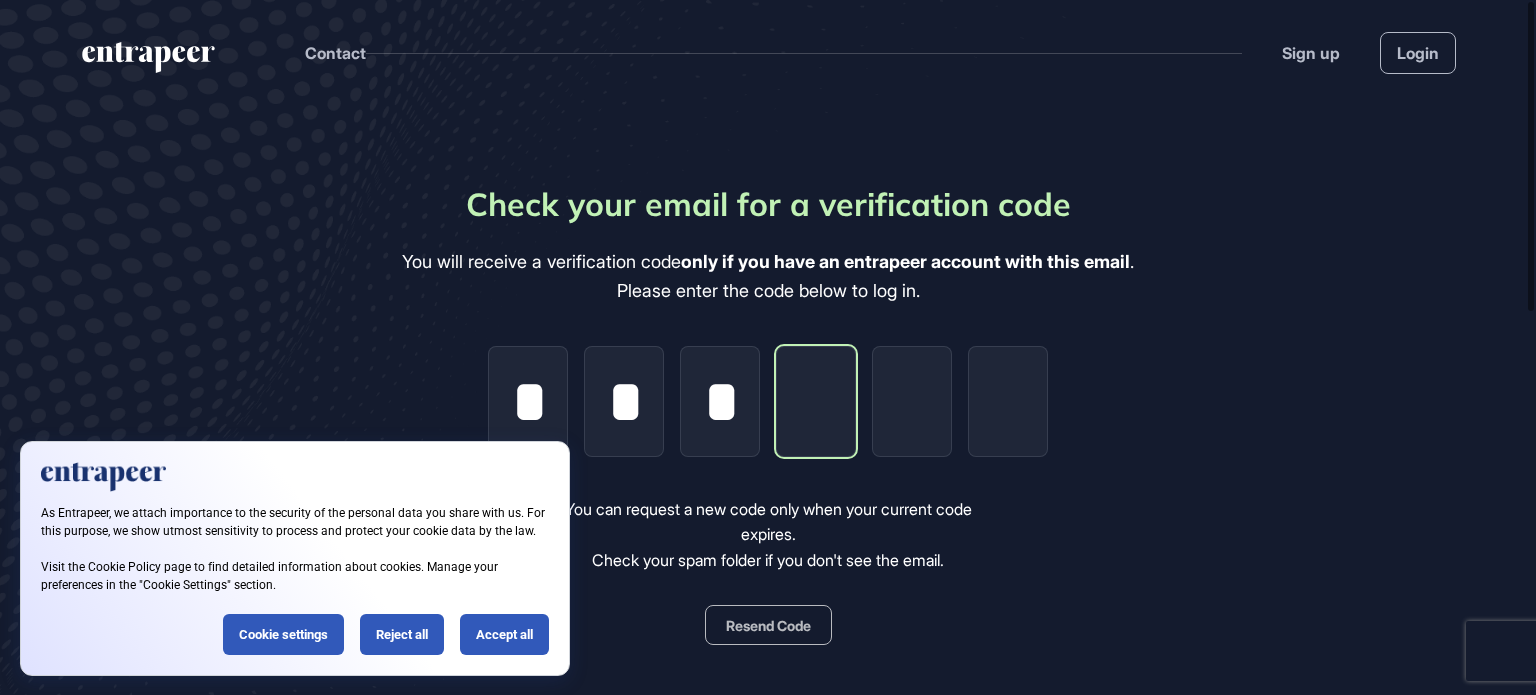 type on "*" 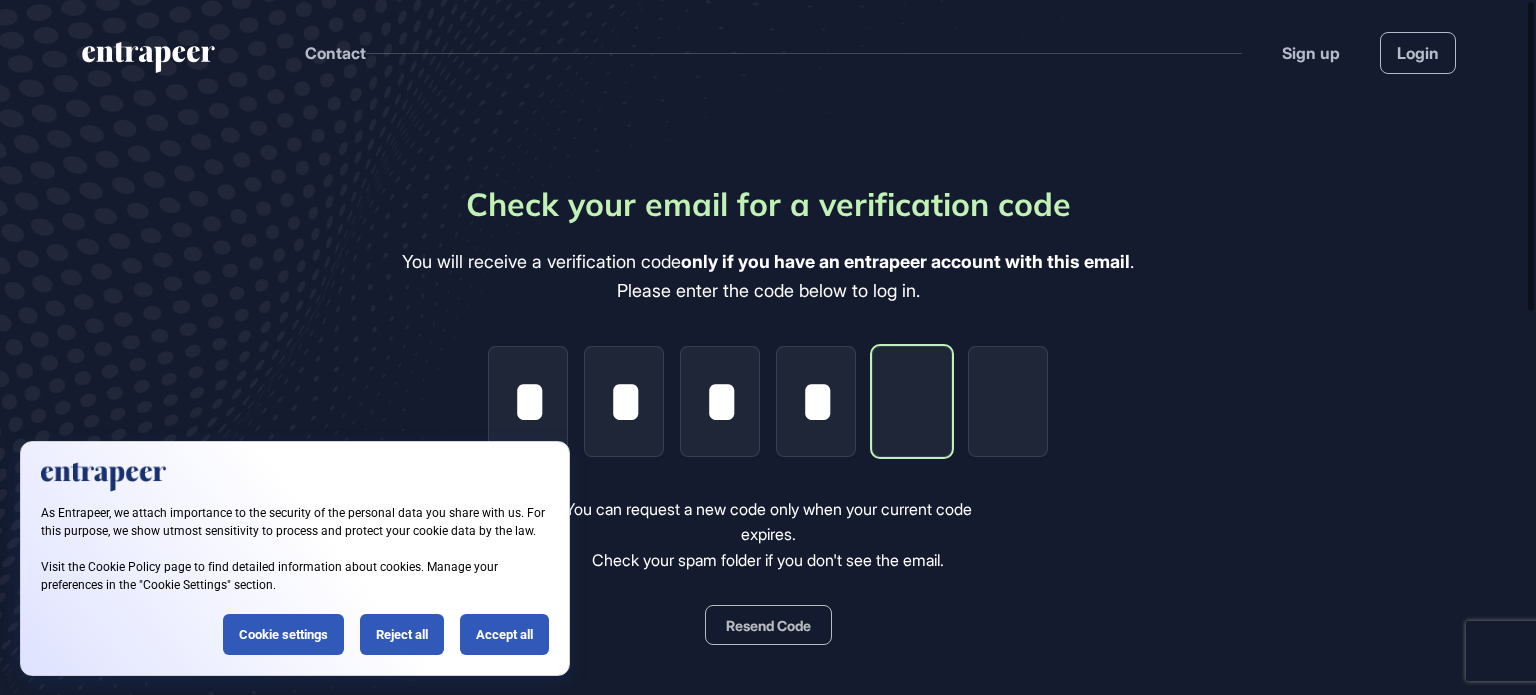 type on "*" 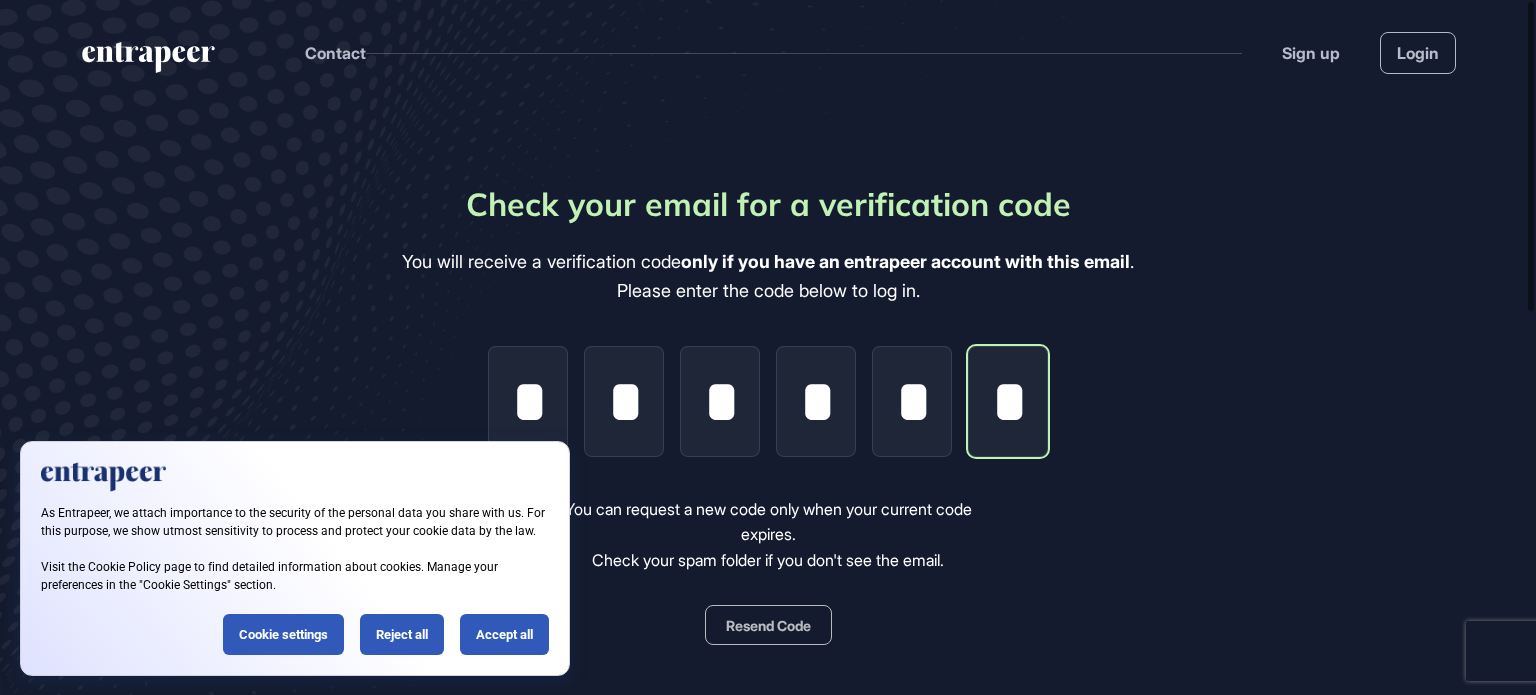 type on "*" 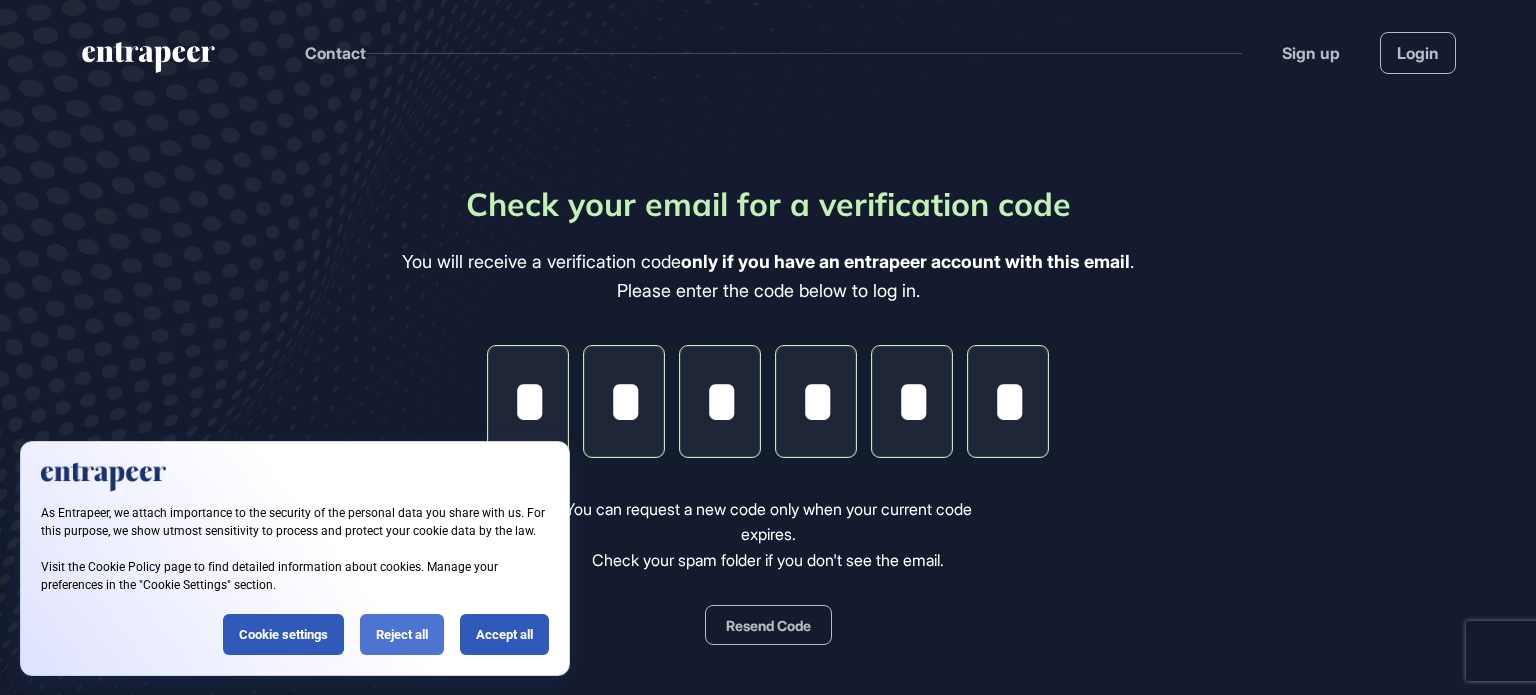 click on "Reject all" 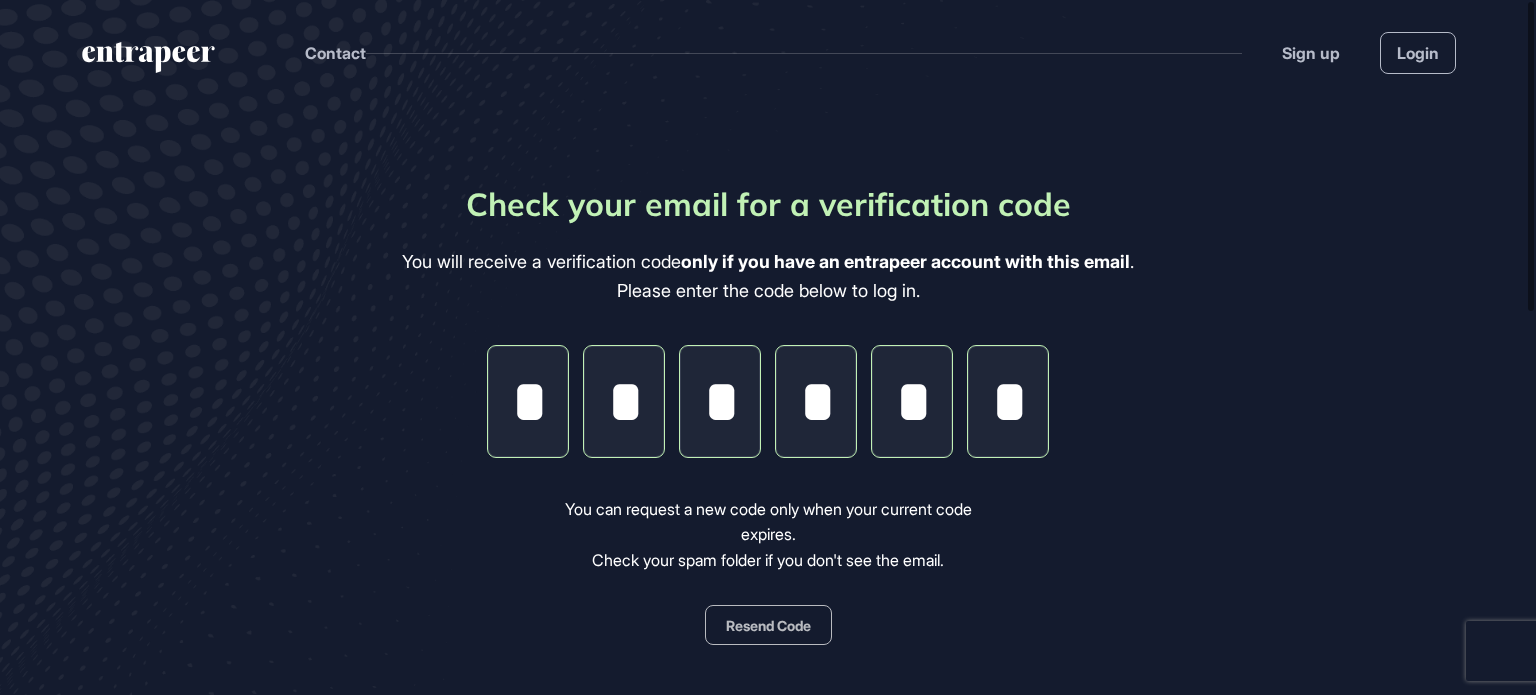 click on "Check your email for a verification code You will receive a verification code  only if you have an entrapeer account with this email . Please enter the code below to log in. * * * * * * You can request a new code only when your current code expires. Check your spam folder if you don't see the email. Resend Code Open Gmail Open Outlook Not registered yet?" 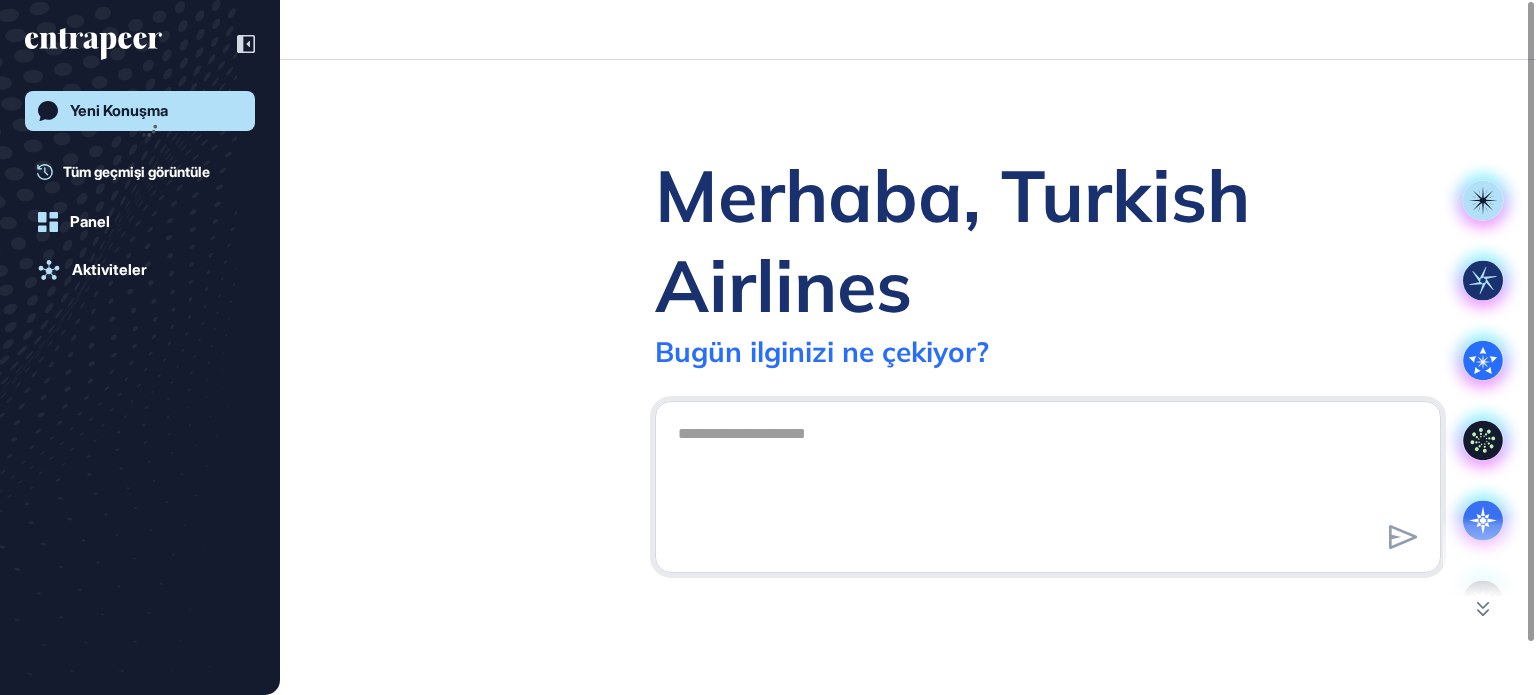 scroll, scrollTop: 695, scrollLeft: 1536, axis: both 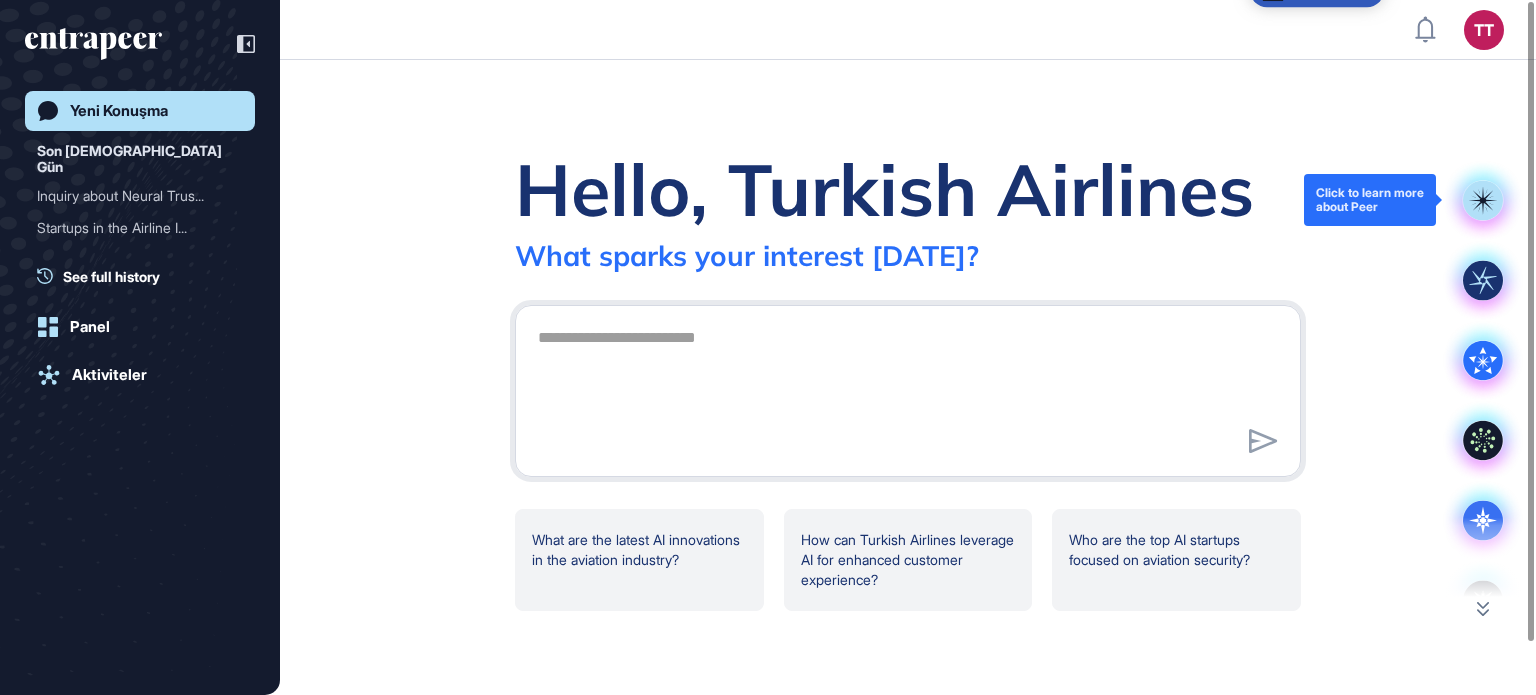 click 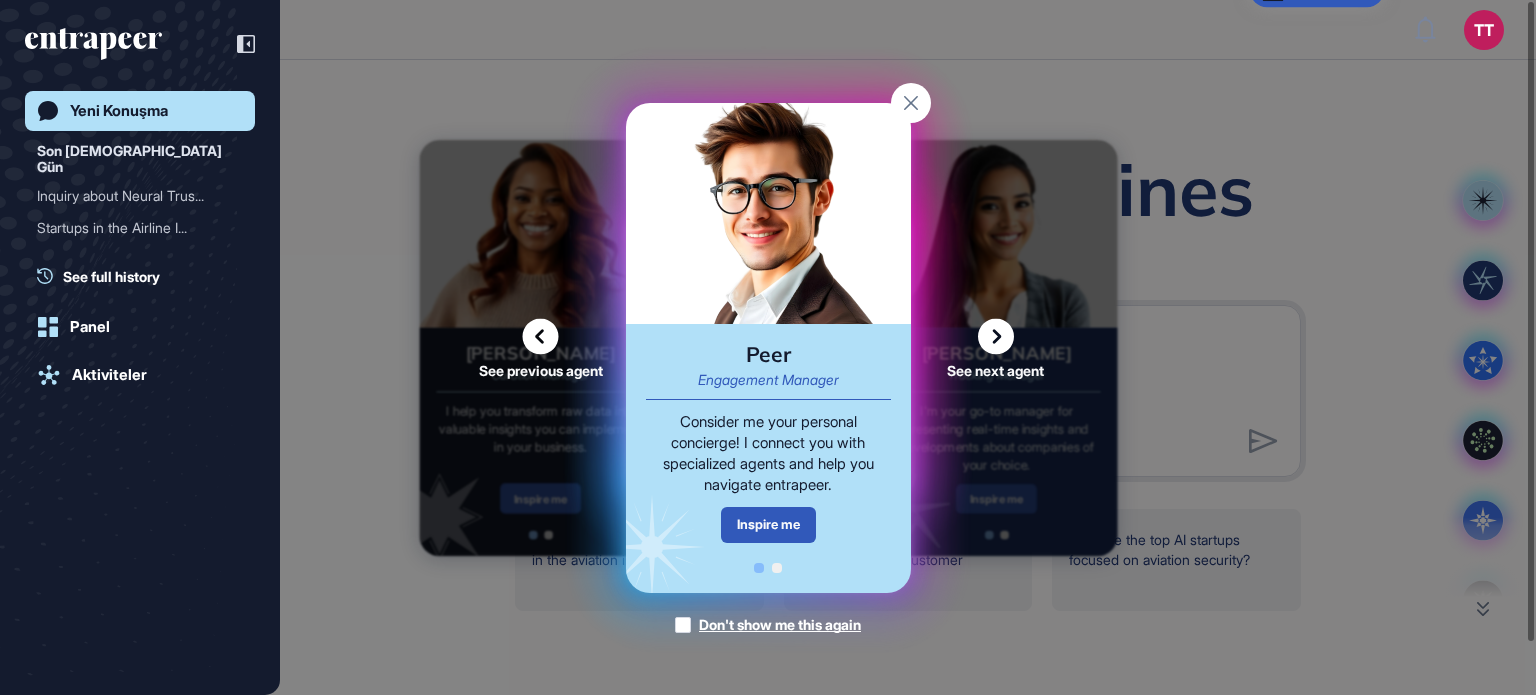 click 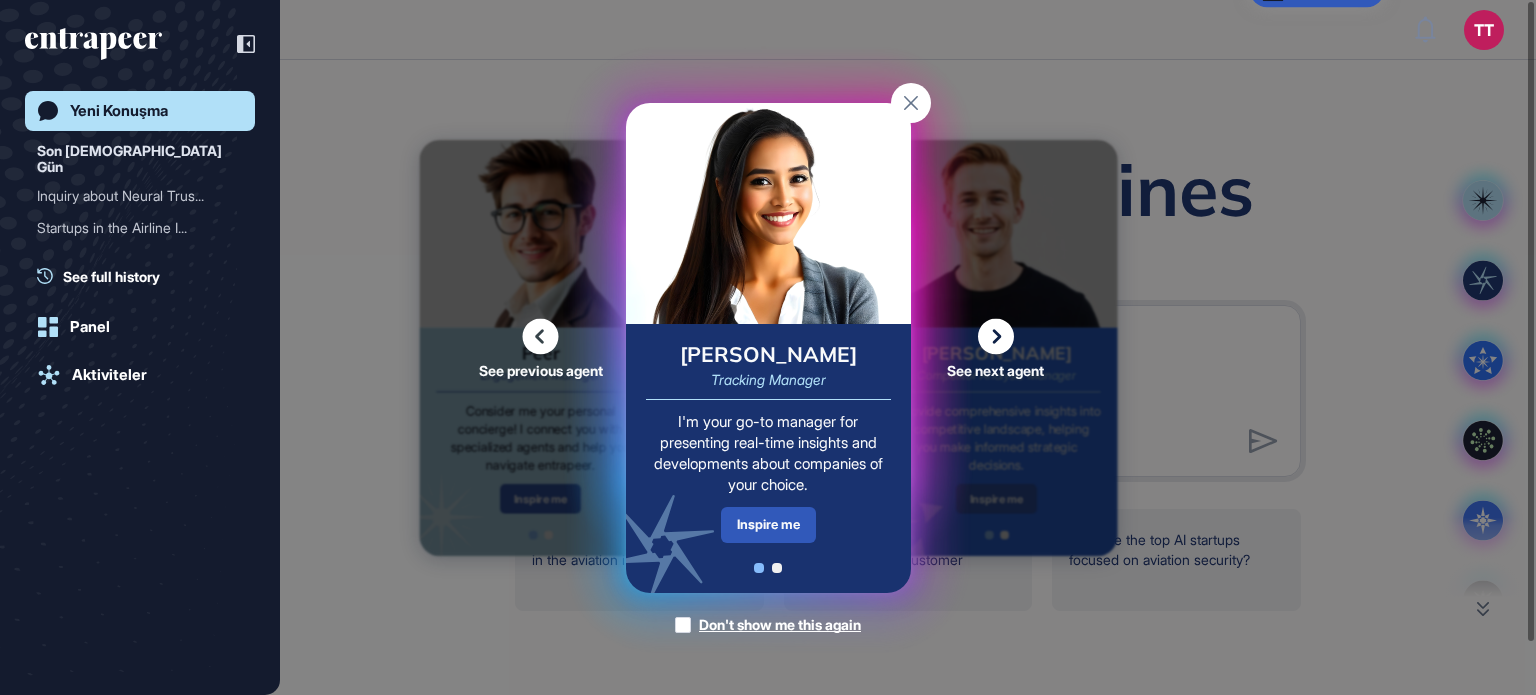 click 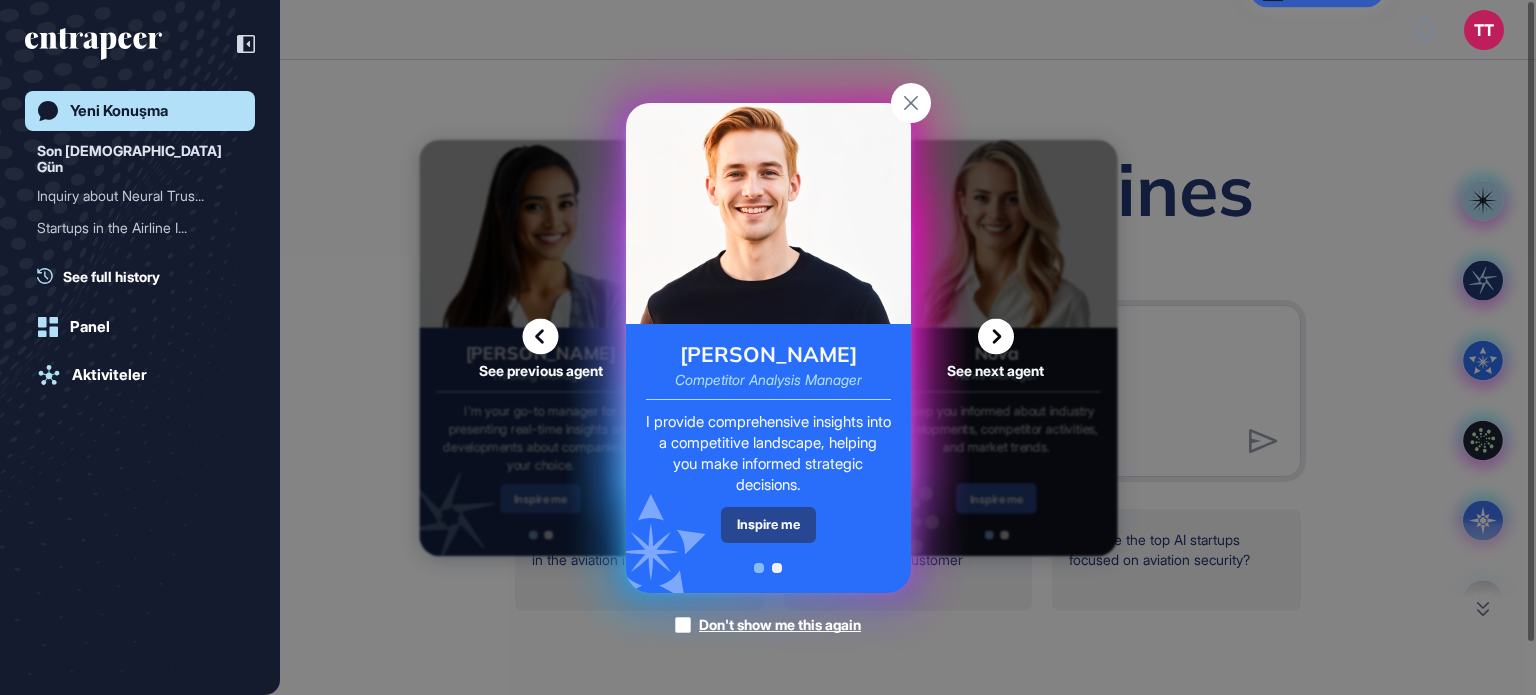 click on "Inspire me" at bounding box center [768, 524] 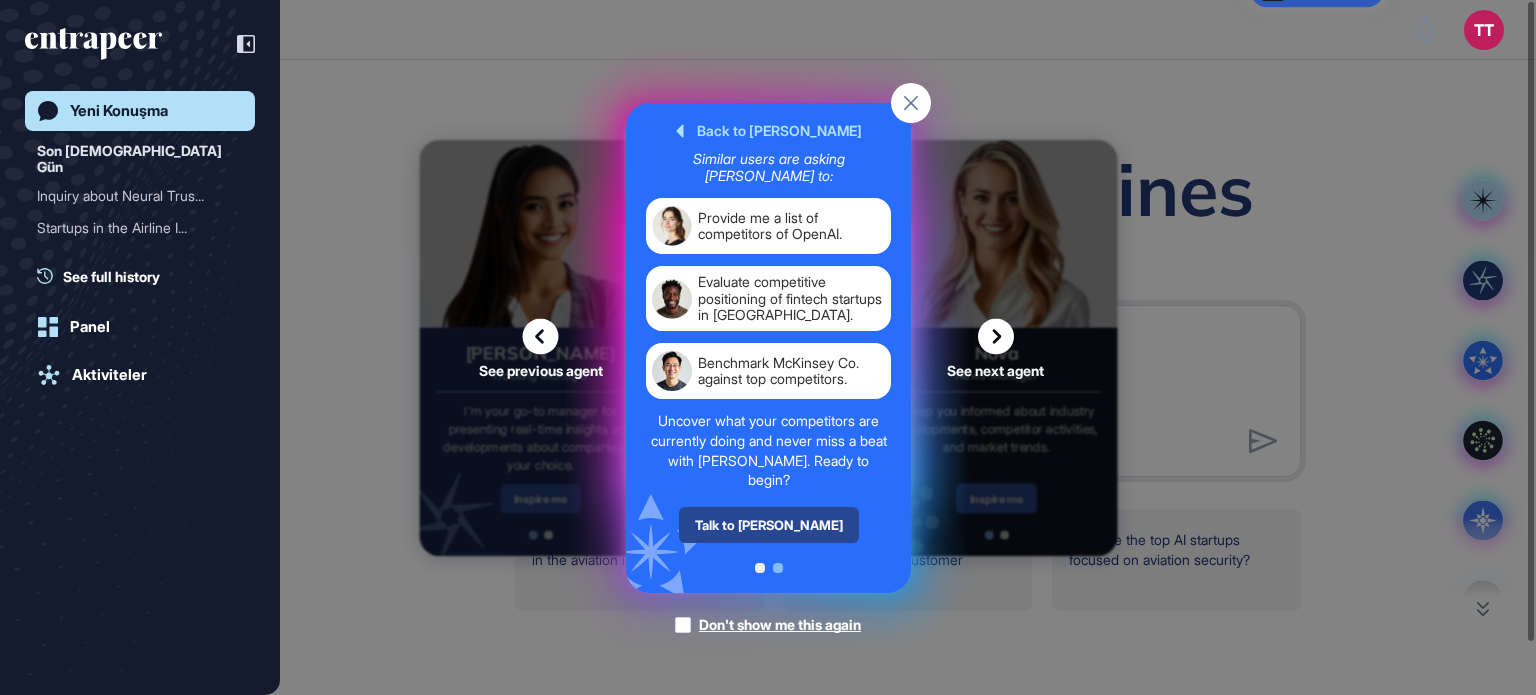 click on "Talk to [PERSON_NAME]" at bounding box center (768, 525) 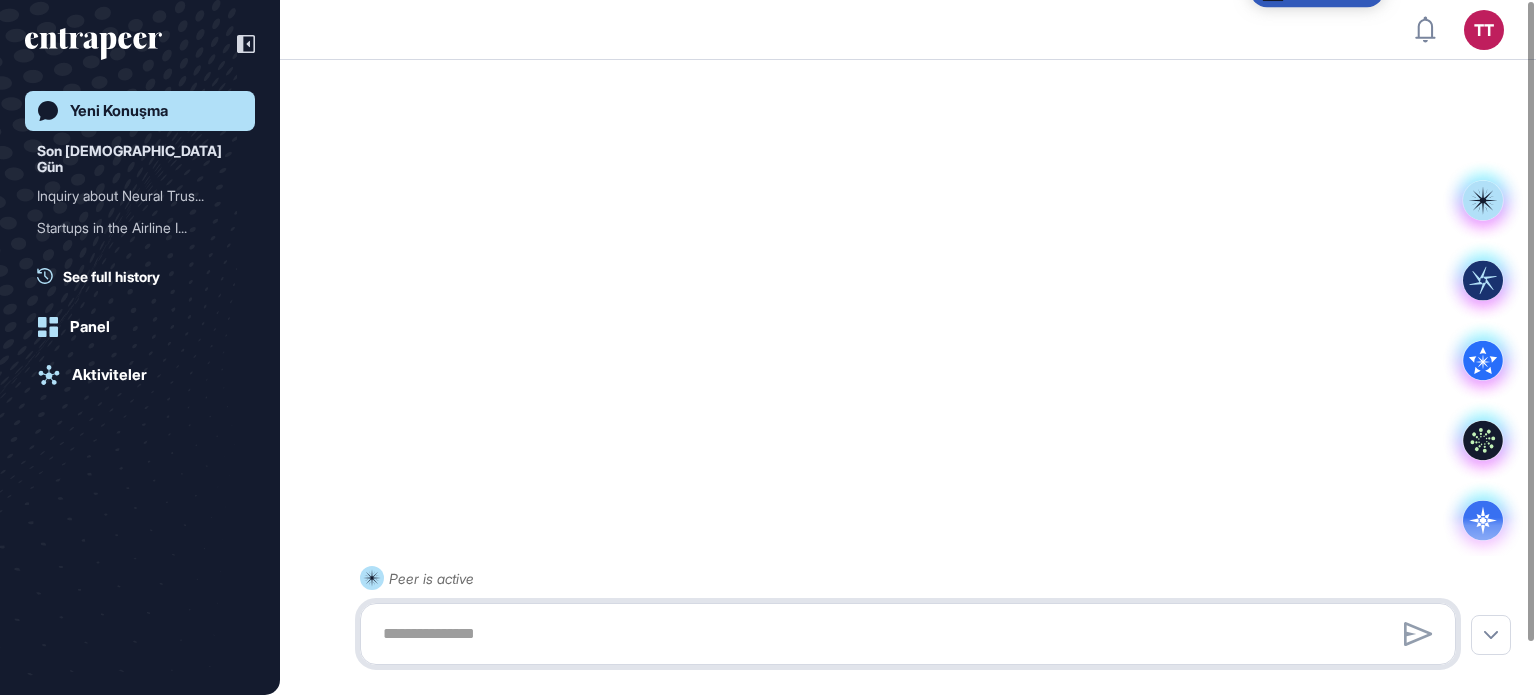 click at bounding box center (908, 634) 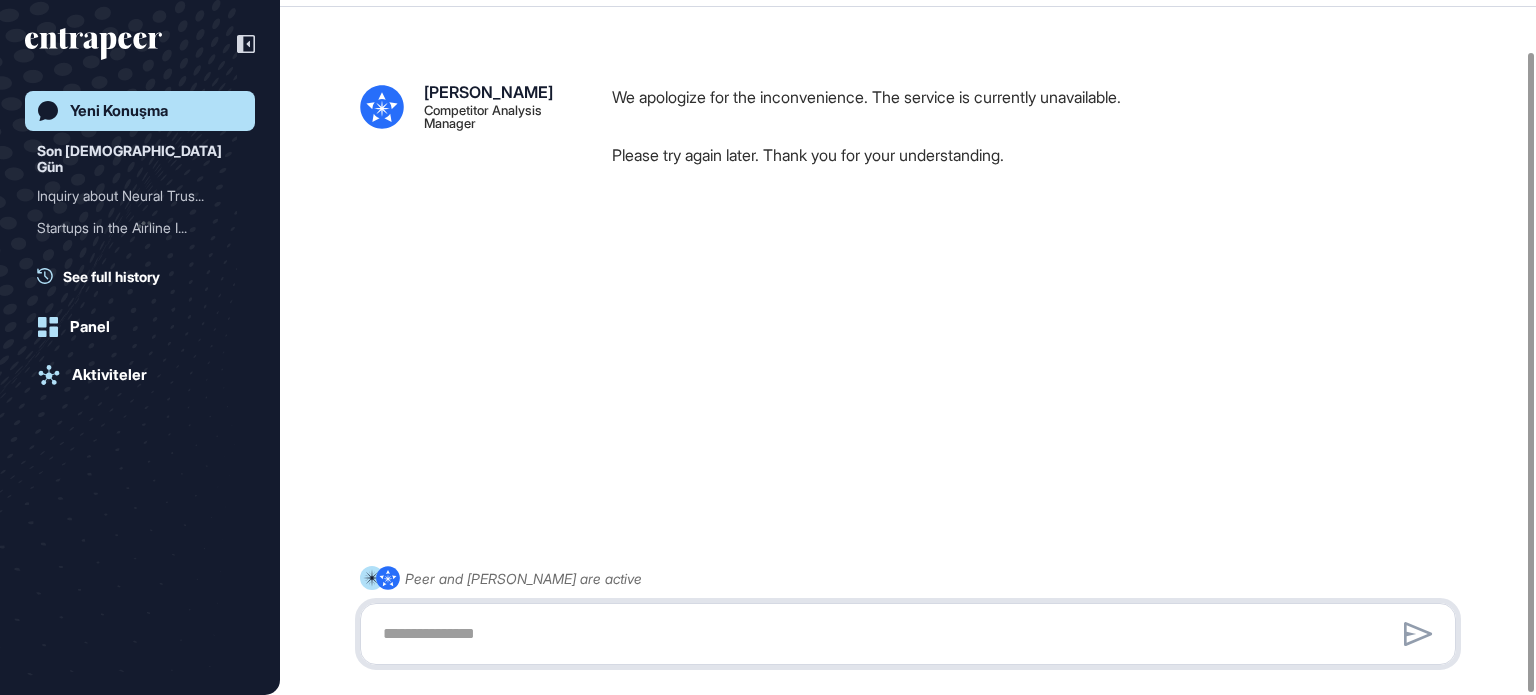 scroll, scrollTop: 56, scrollLeft: 0, axis: vertical 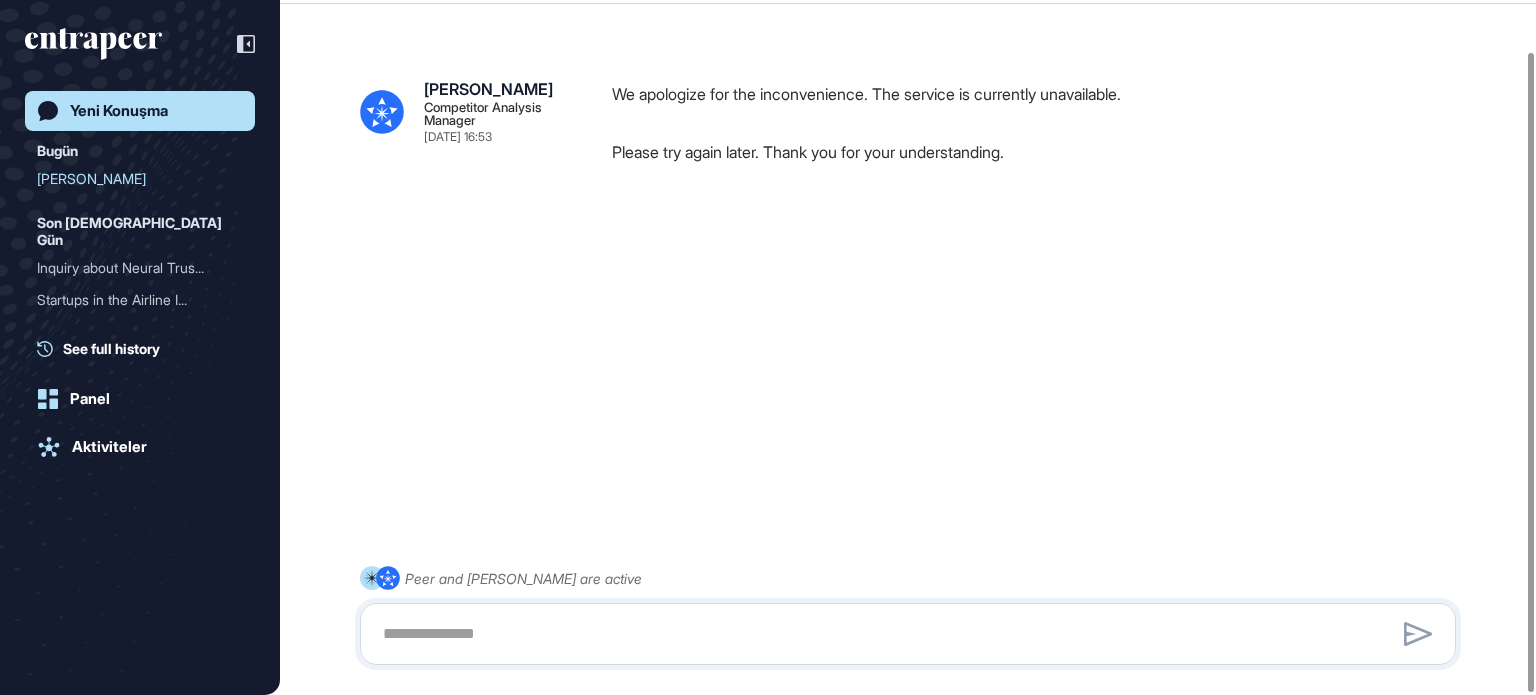 click at bounding box center [908, 634] 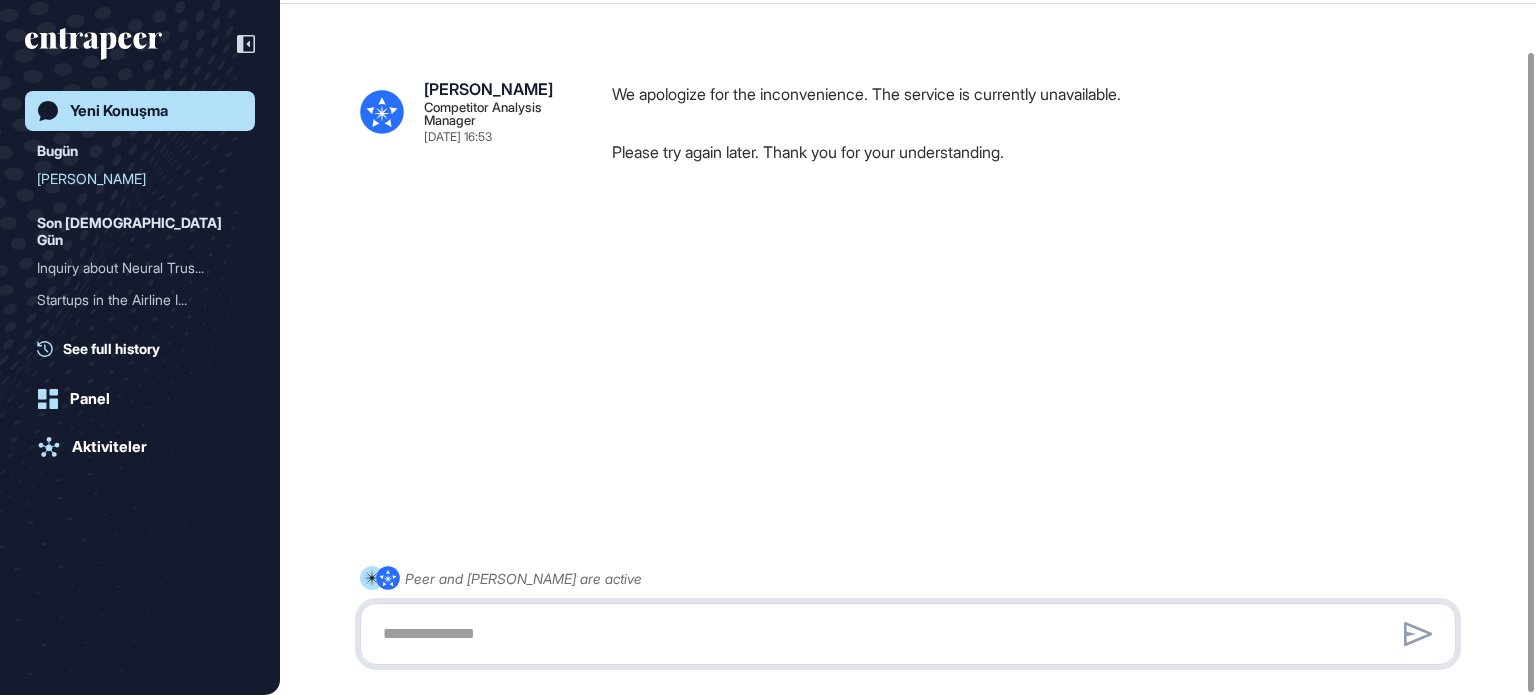 click at bounding box center [908, 634] 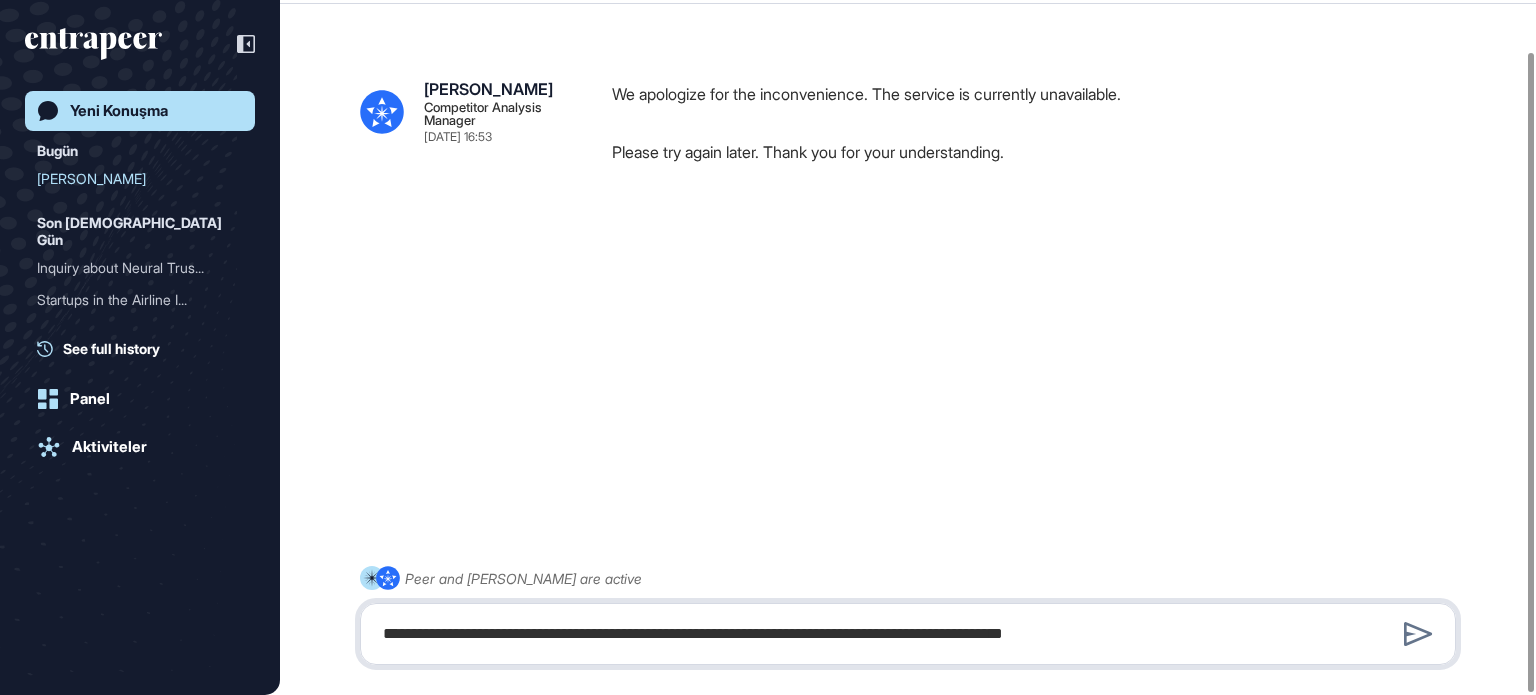 type on "**********" 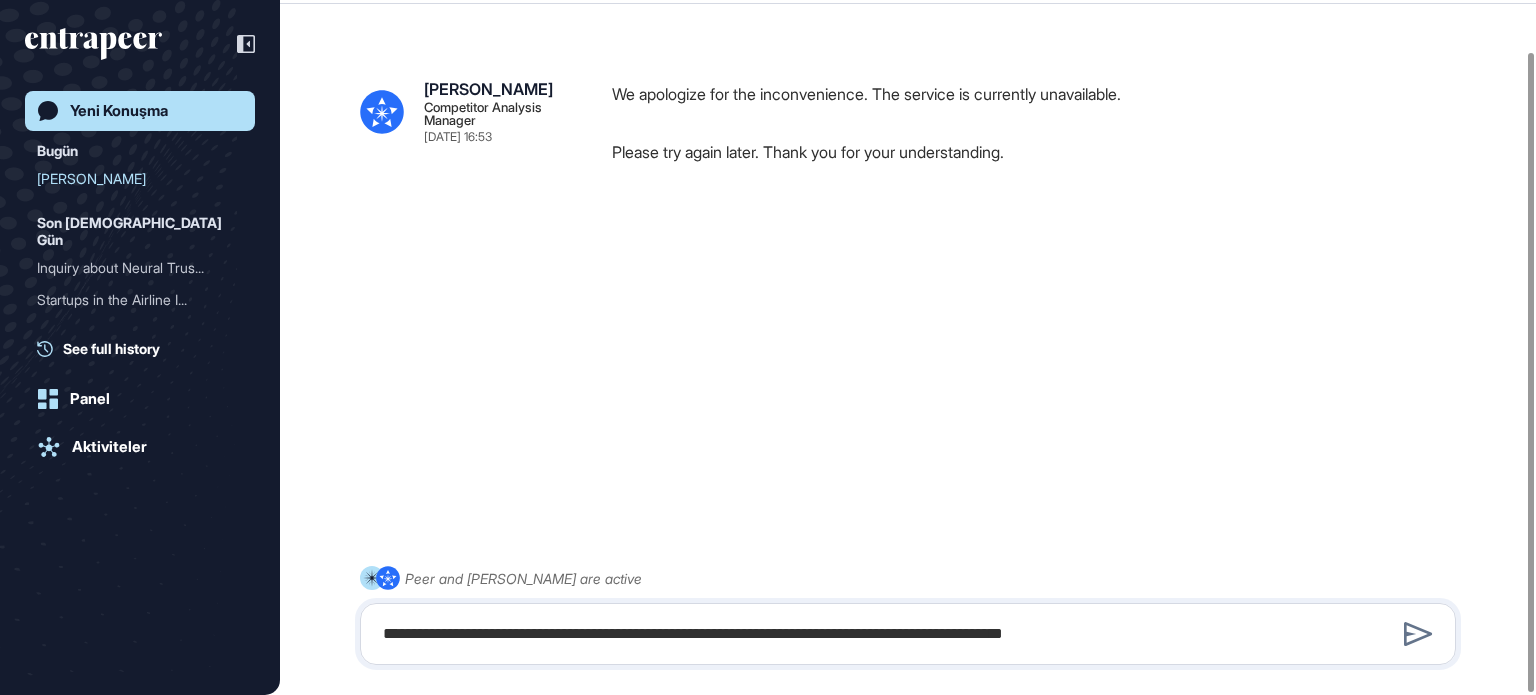 type 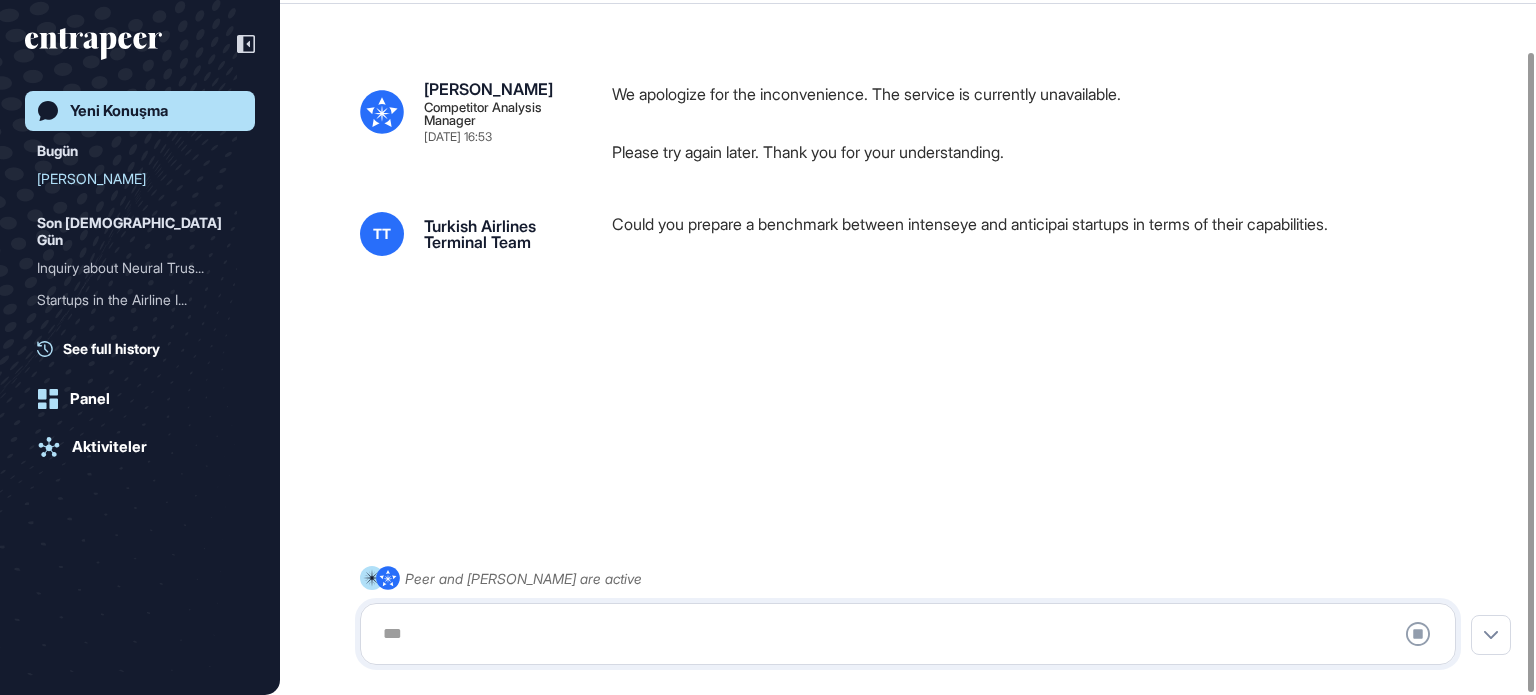 click at bounding box center (908, 634) 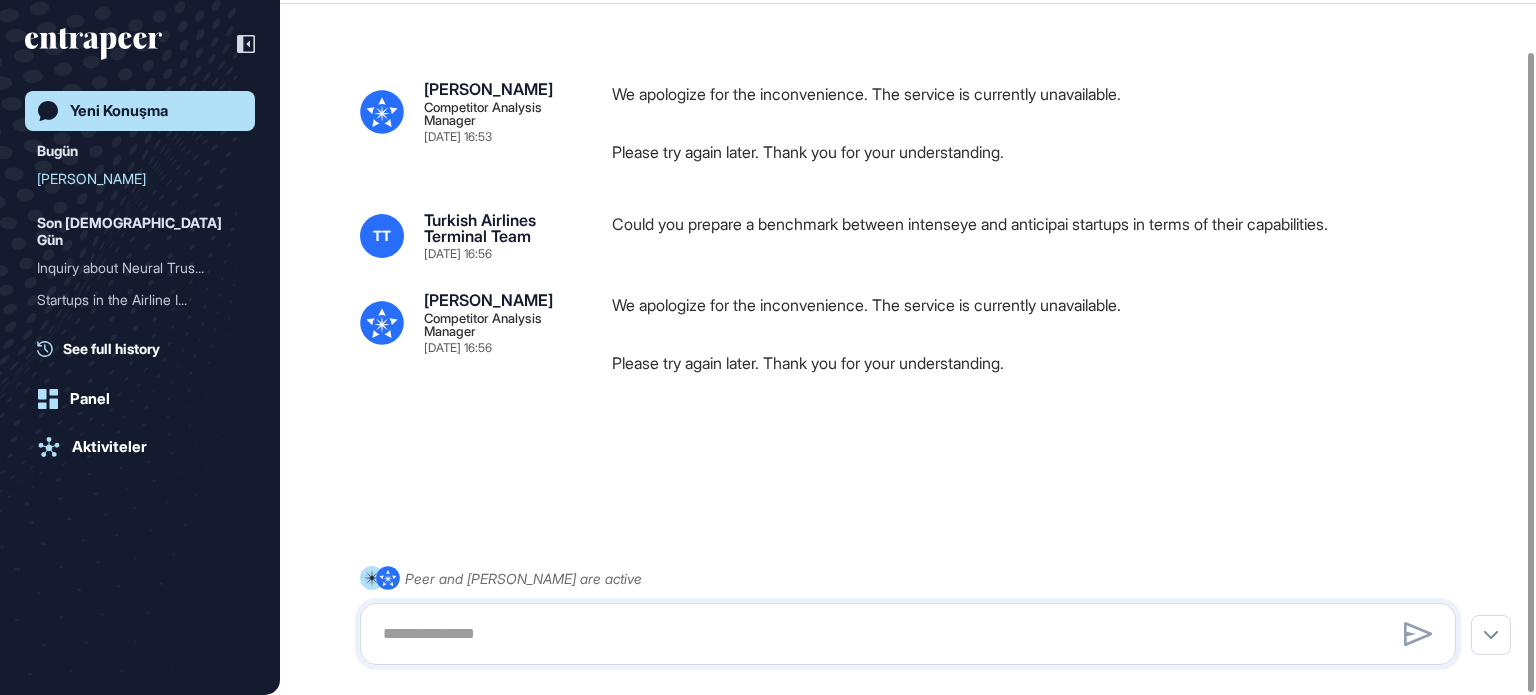 click on "Yeni Konuşma" at bounding box center [119, 111] 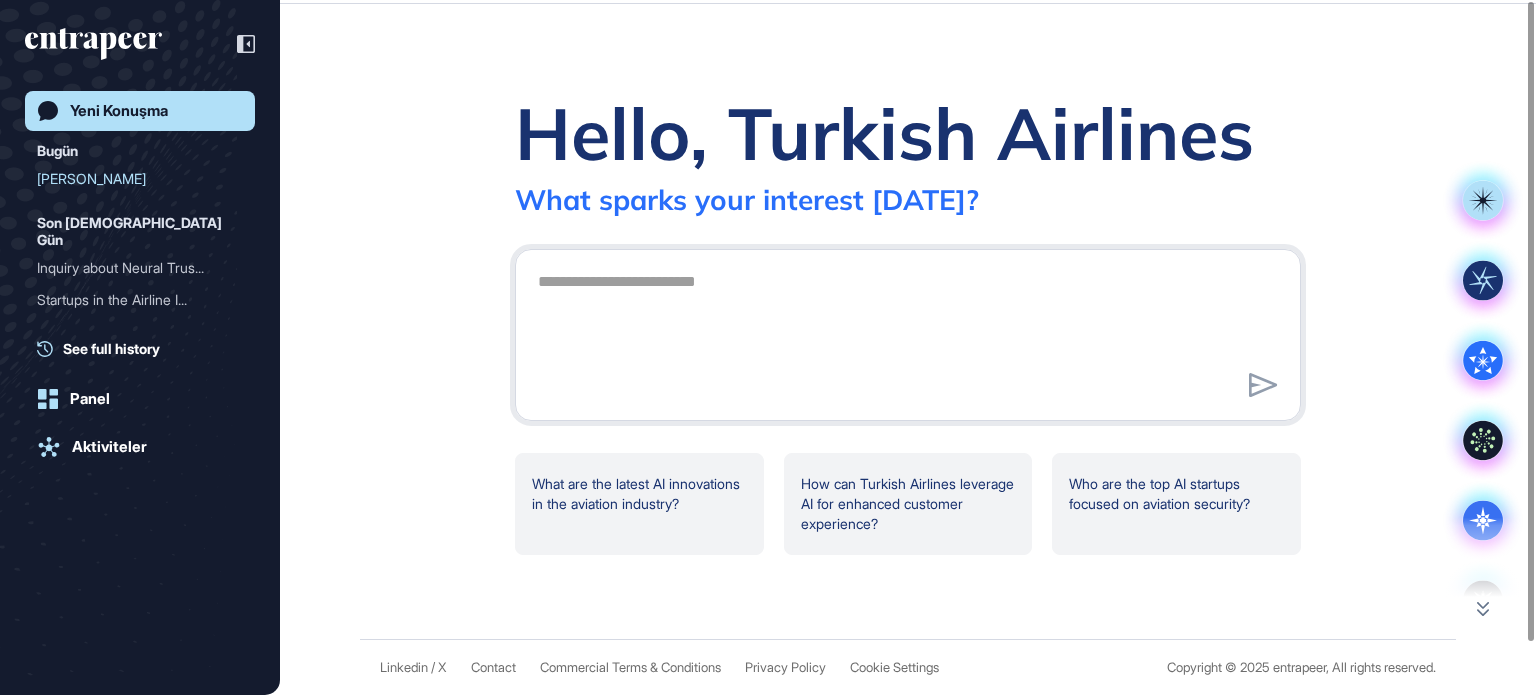scroll, scrollTop: 0, scrollLeft: 0, axis: both 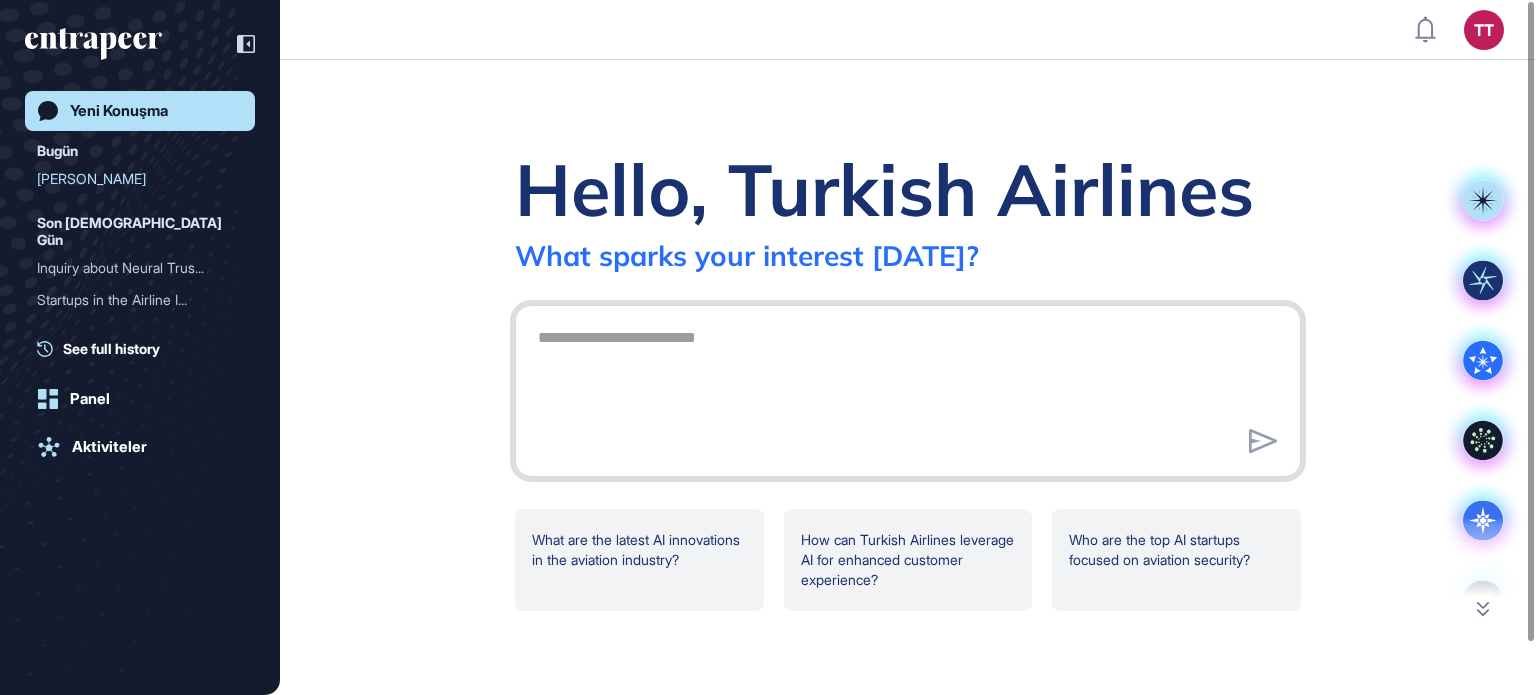 click at bounding box center (908, 388) 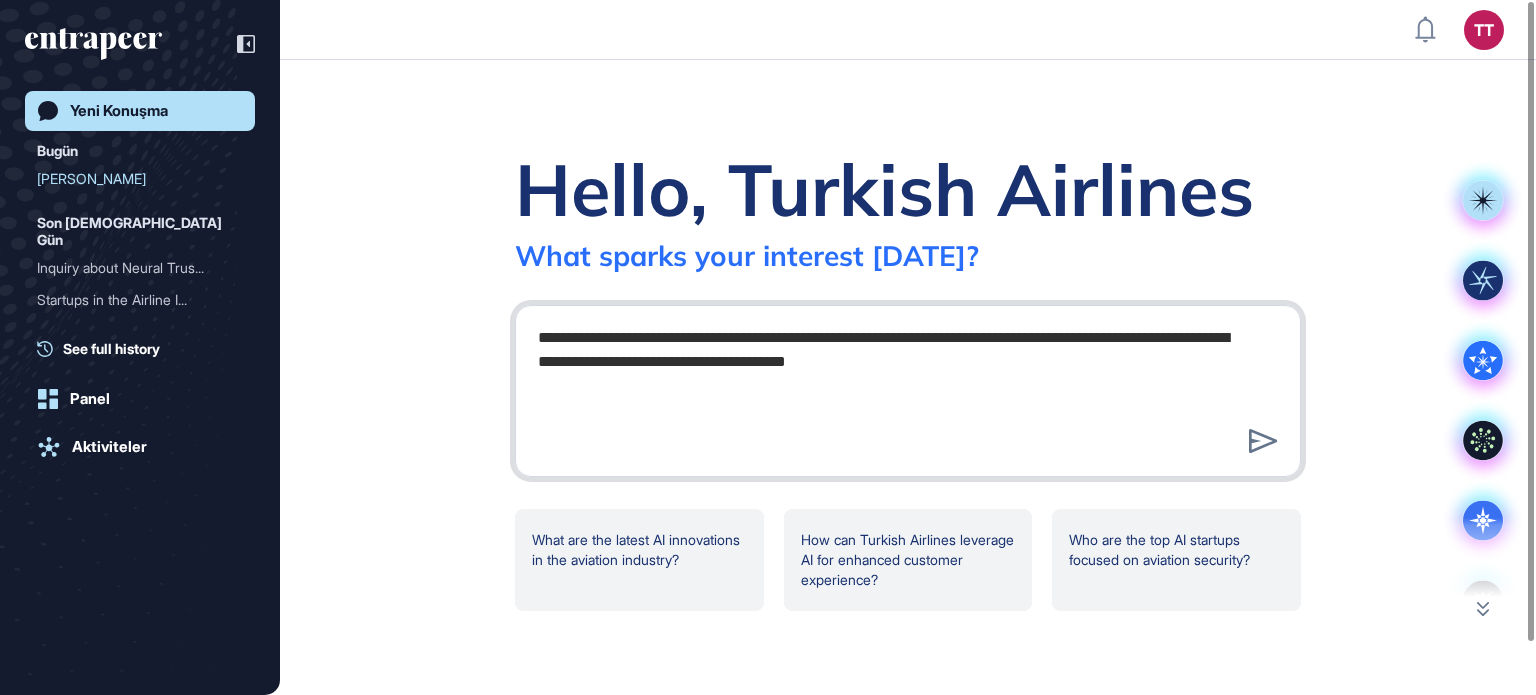 paste on "**********" 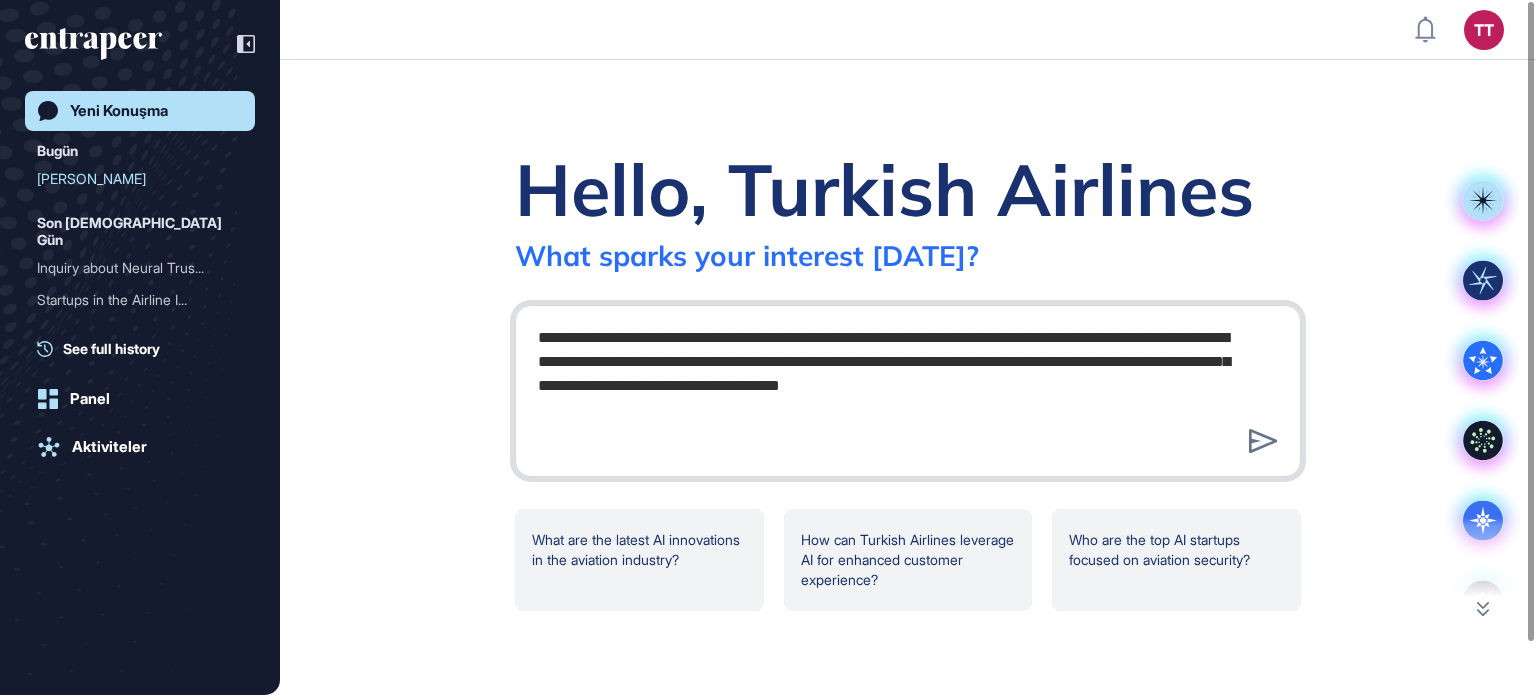 type on "**********" 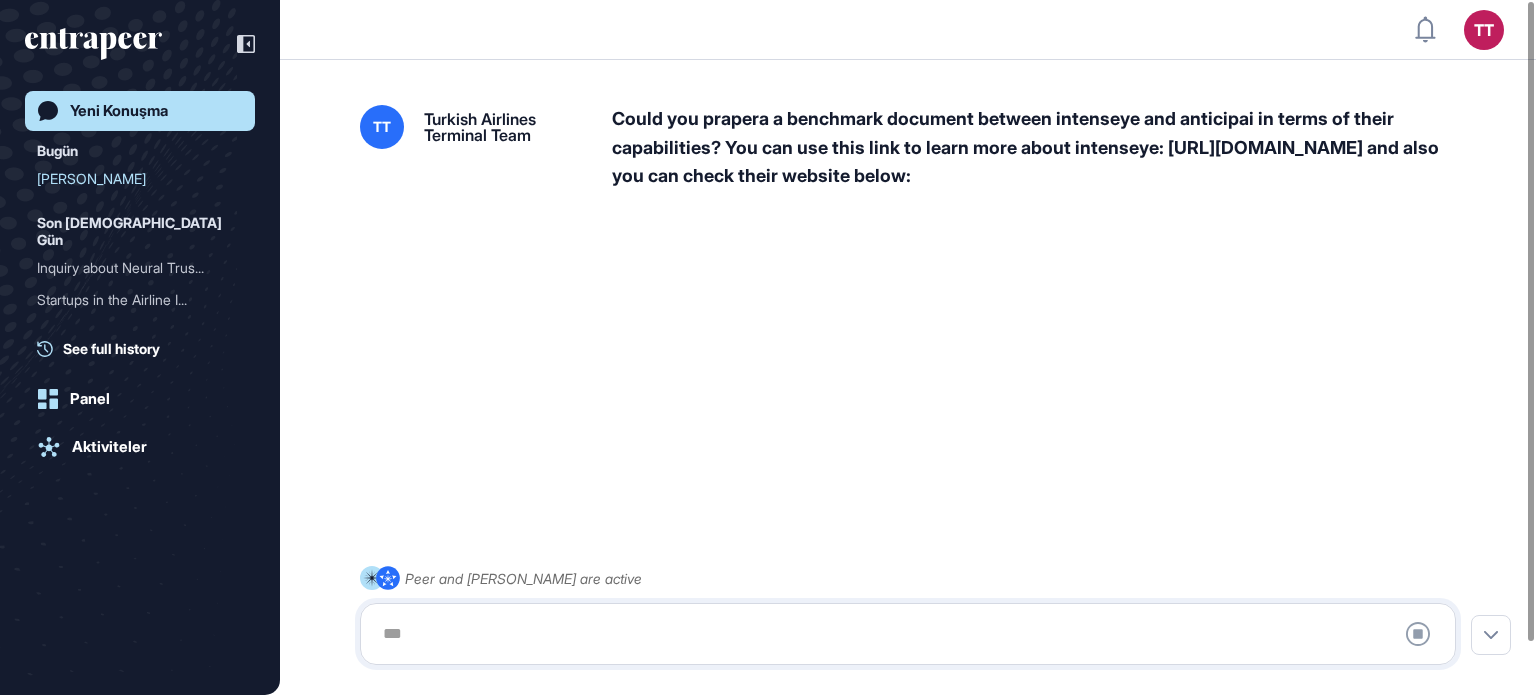 click at bounding box center (908, 634) 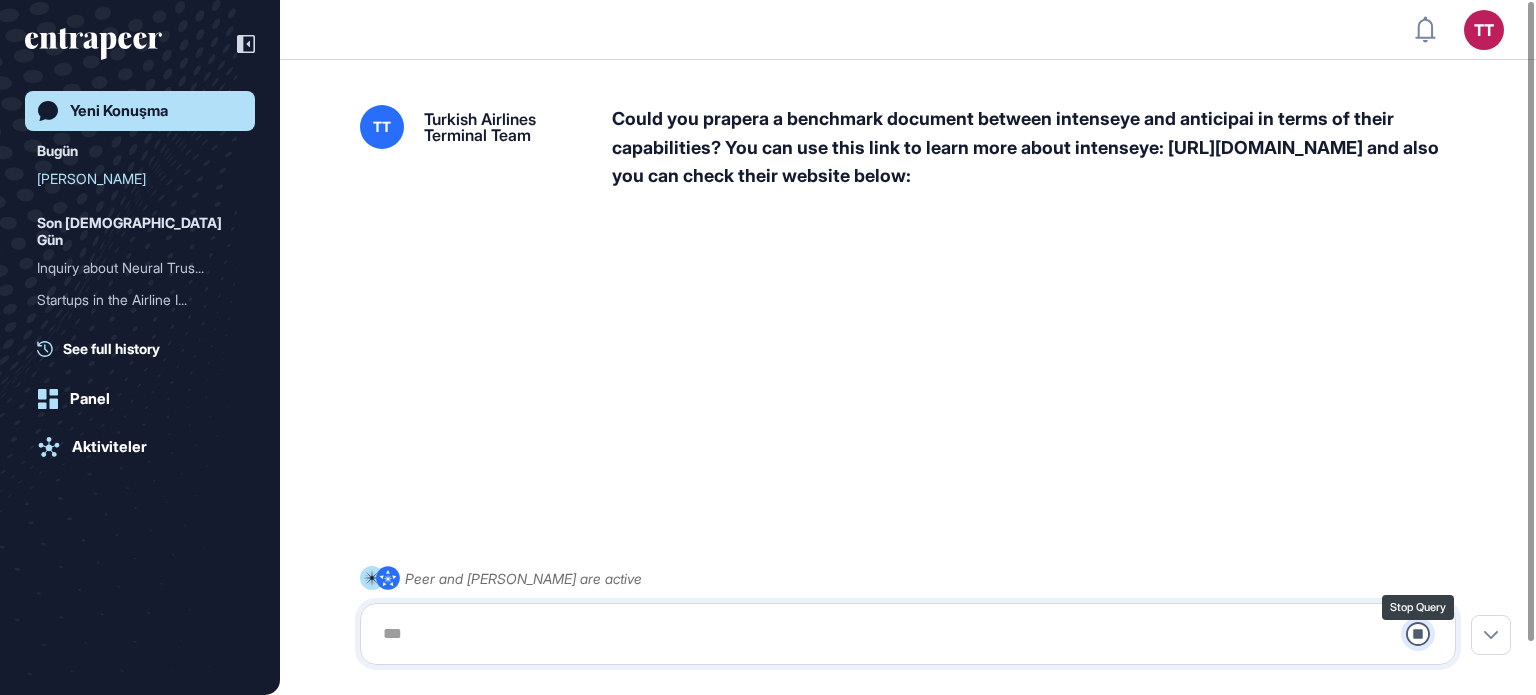 click 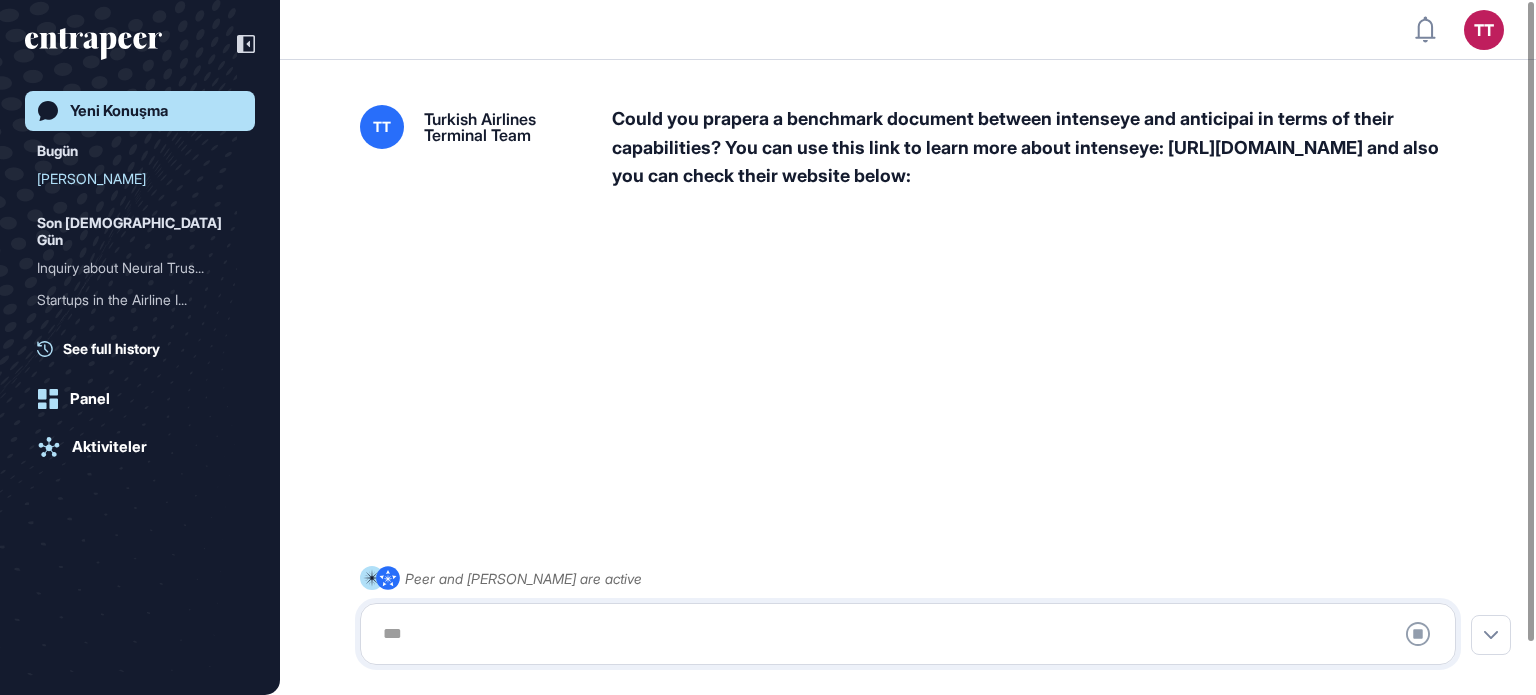 click on "Could you prapera a benchmark document between intenseye and anticipai in terms of their capabilities? You can use this link to learn more about intenseye: [URL][DOMAIN_NAME] and also you can check their website below:" at bounding box center (1042, 148) 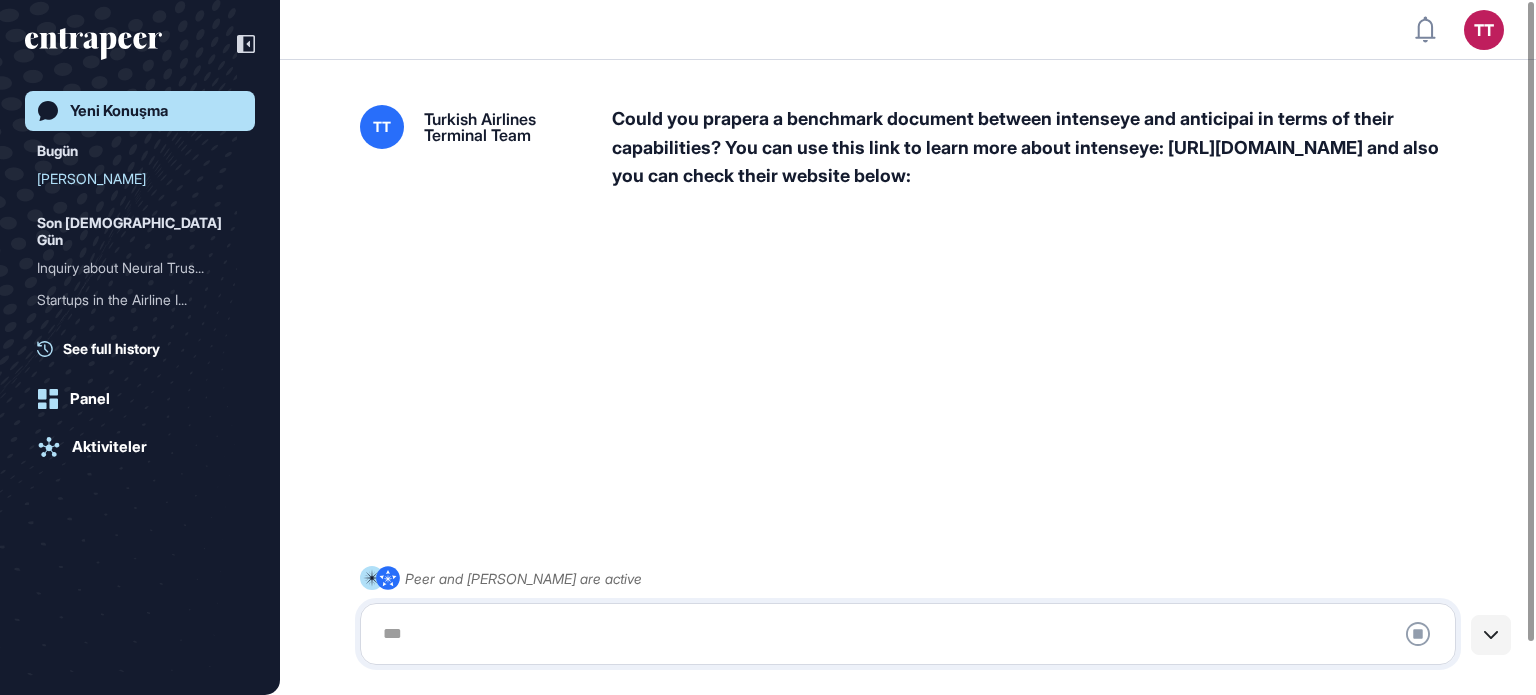 click 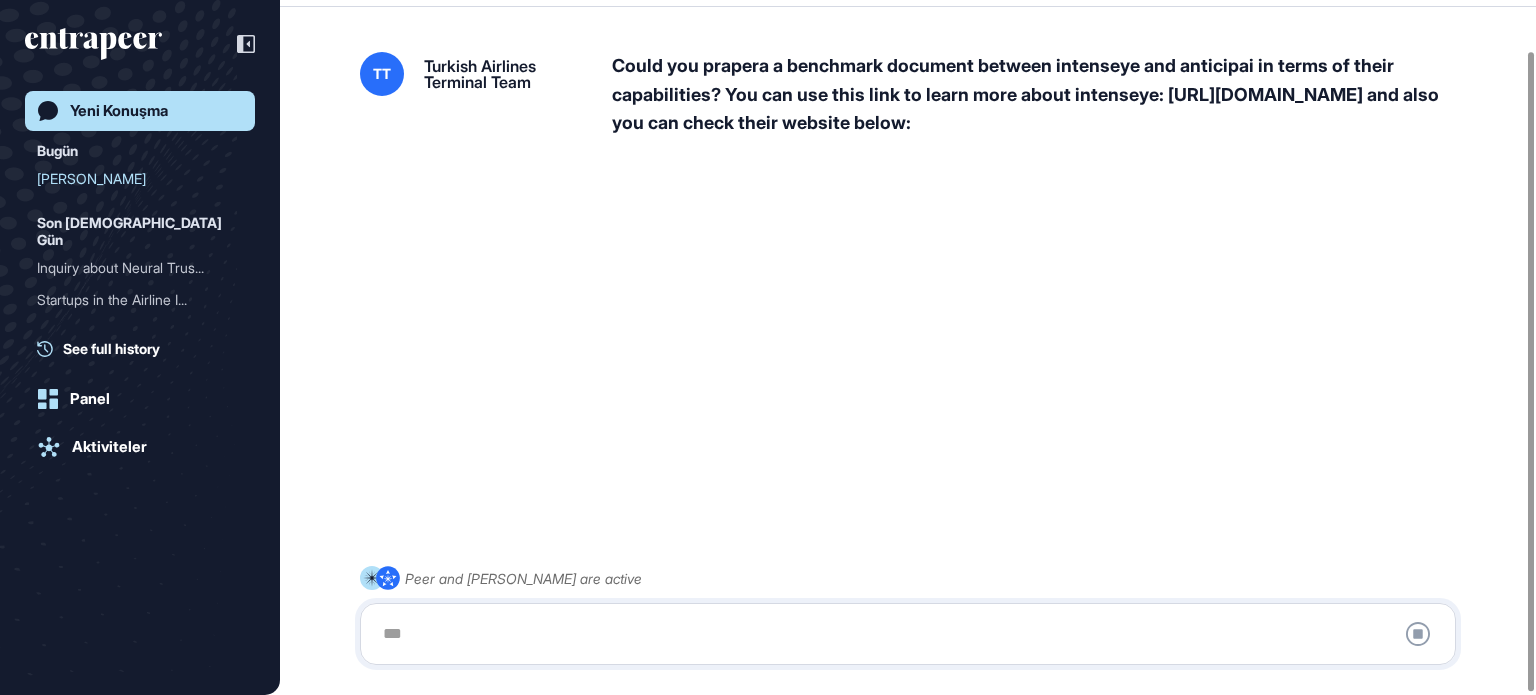 scroll, scrollTop: 56, scrollLeft: 0, axis: vertical 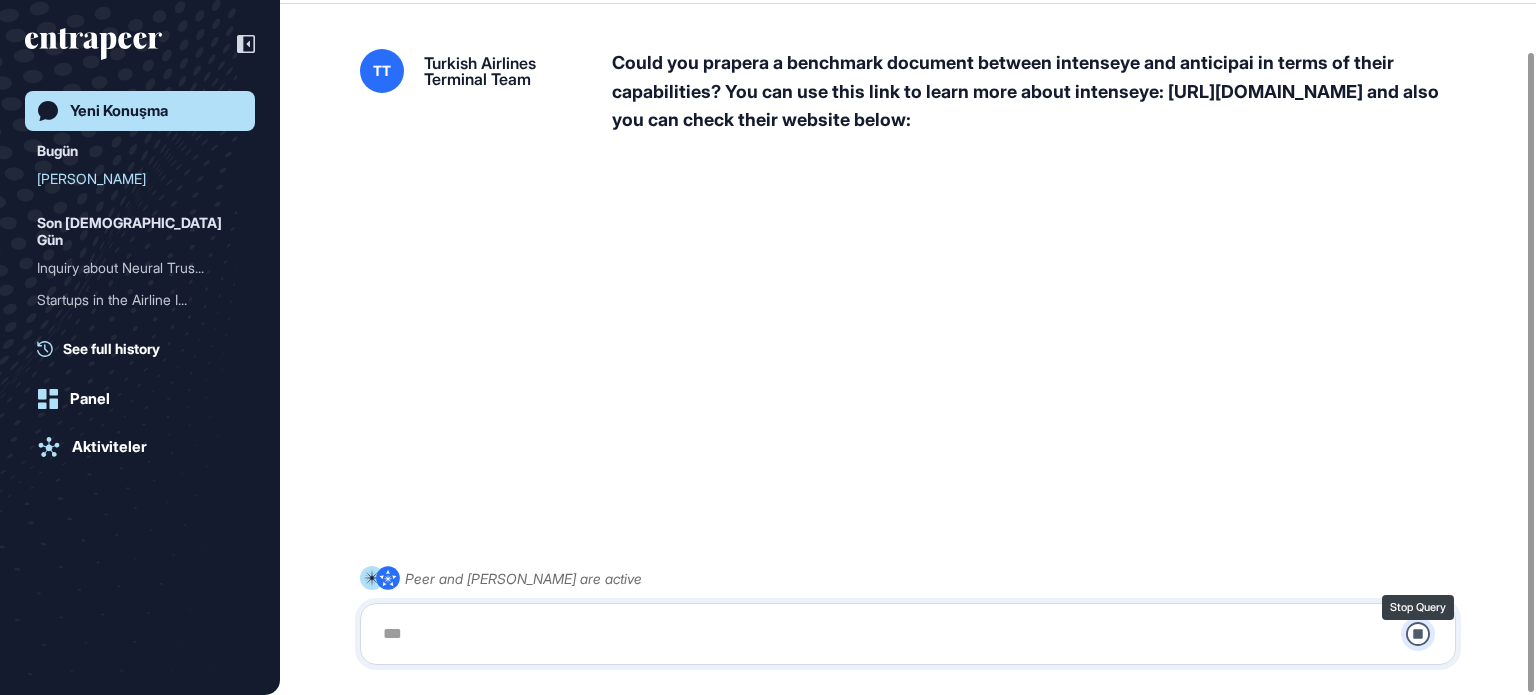 click 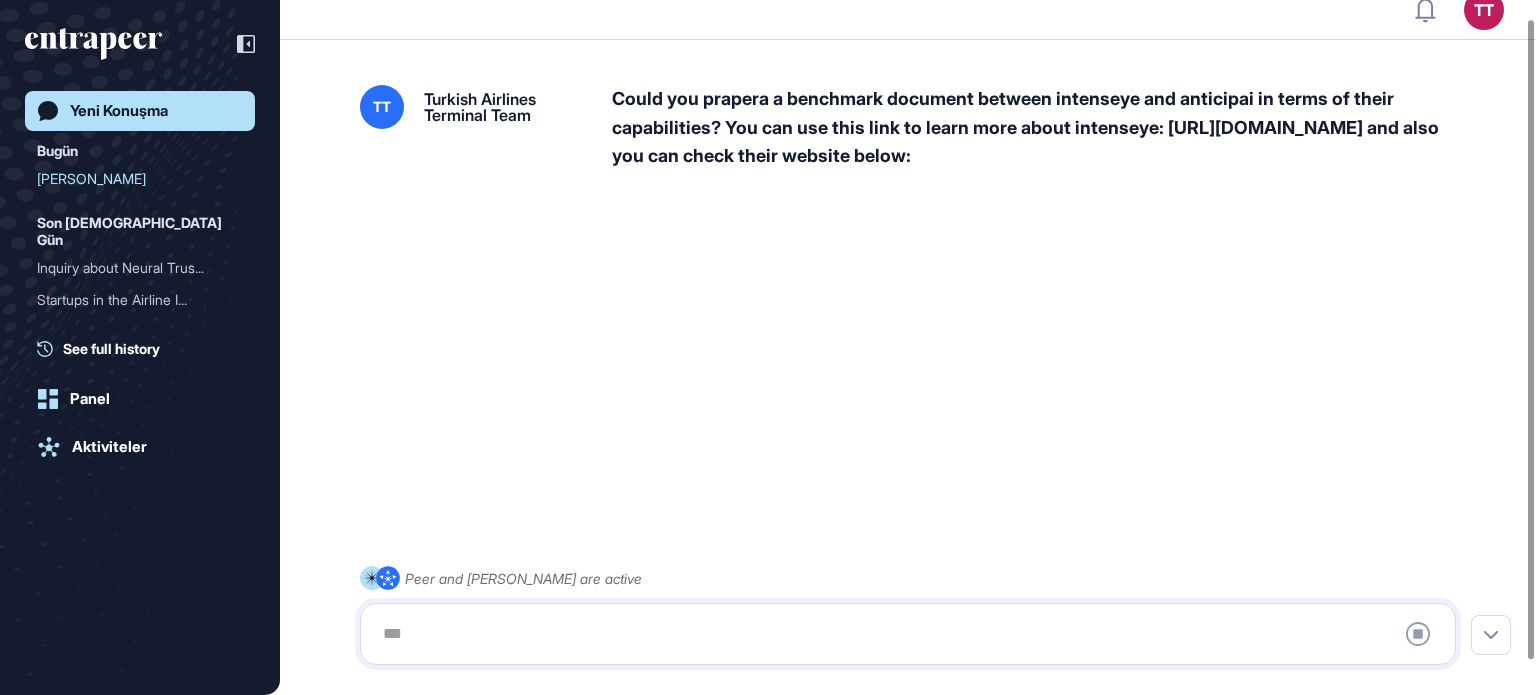 scroll, scrollTop: 0, scrollLeft: 0, axis: both 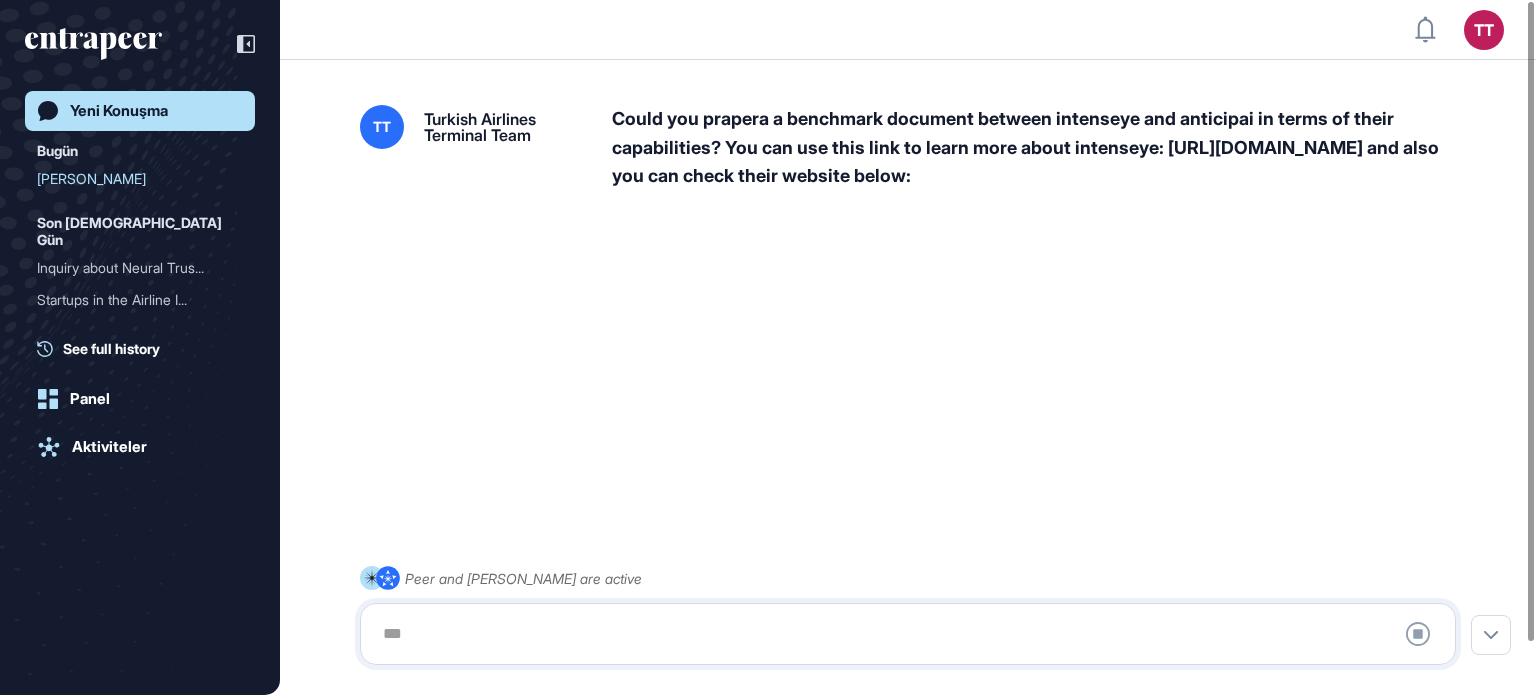 click at bounding box center (908, 634) 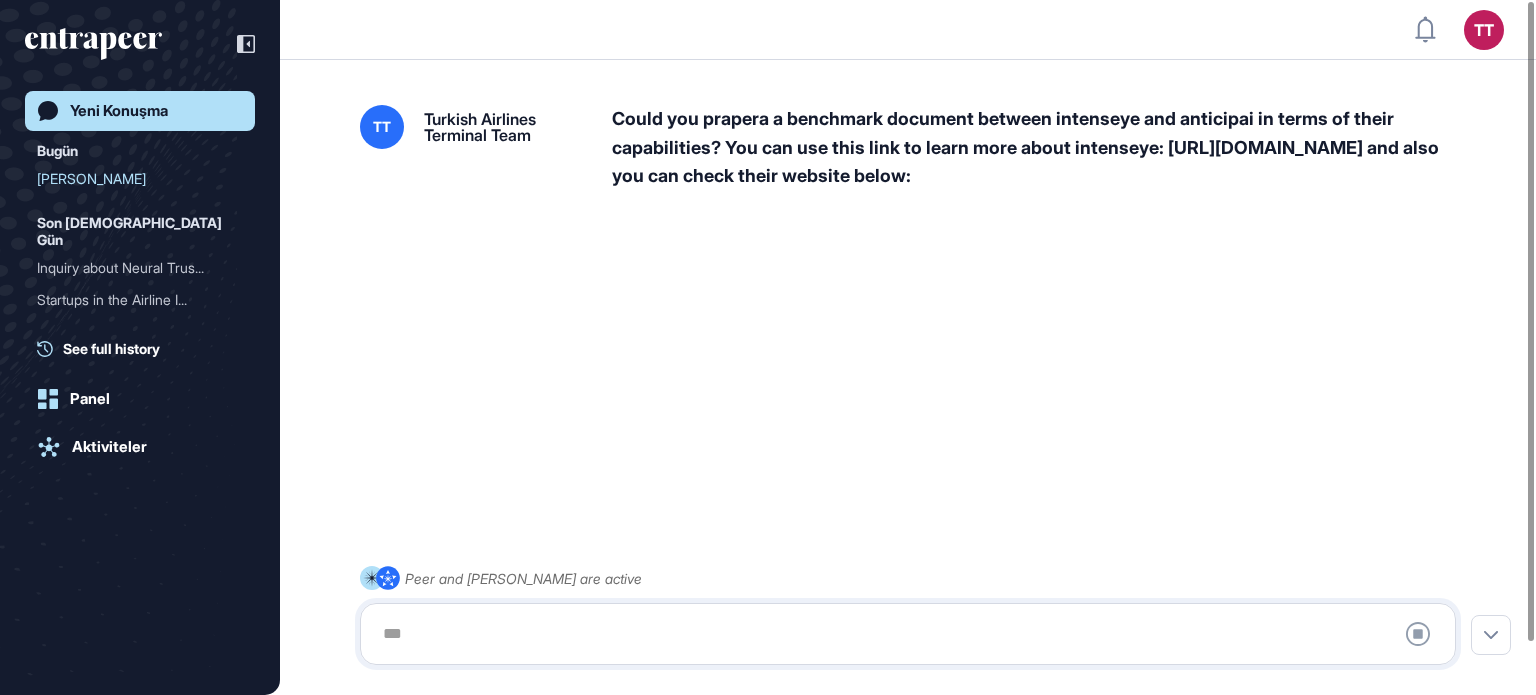 click on "Peer and [PERSON_NAME] are active Stop Query" at bounding box center [908, 615] 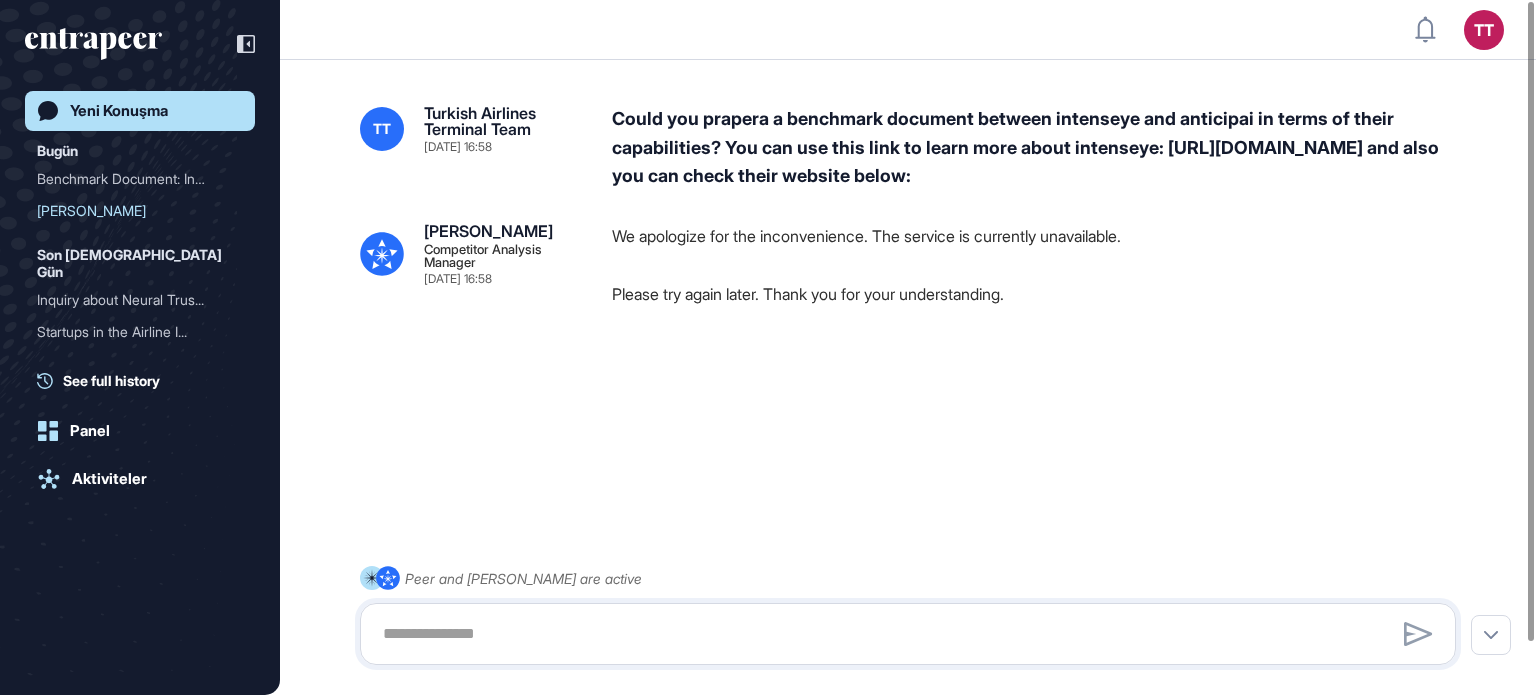 scroll, scrollTop: 56, scrollLeft: 0, axis: vertical 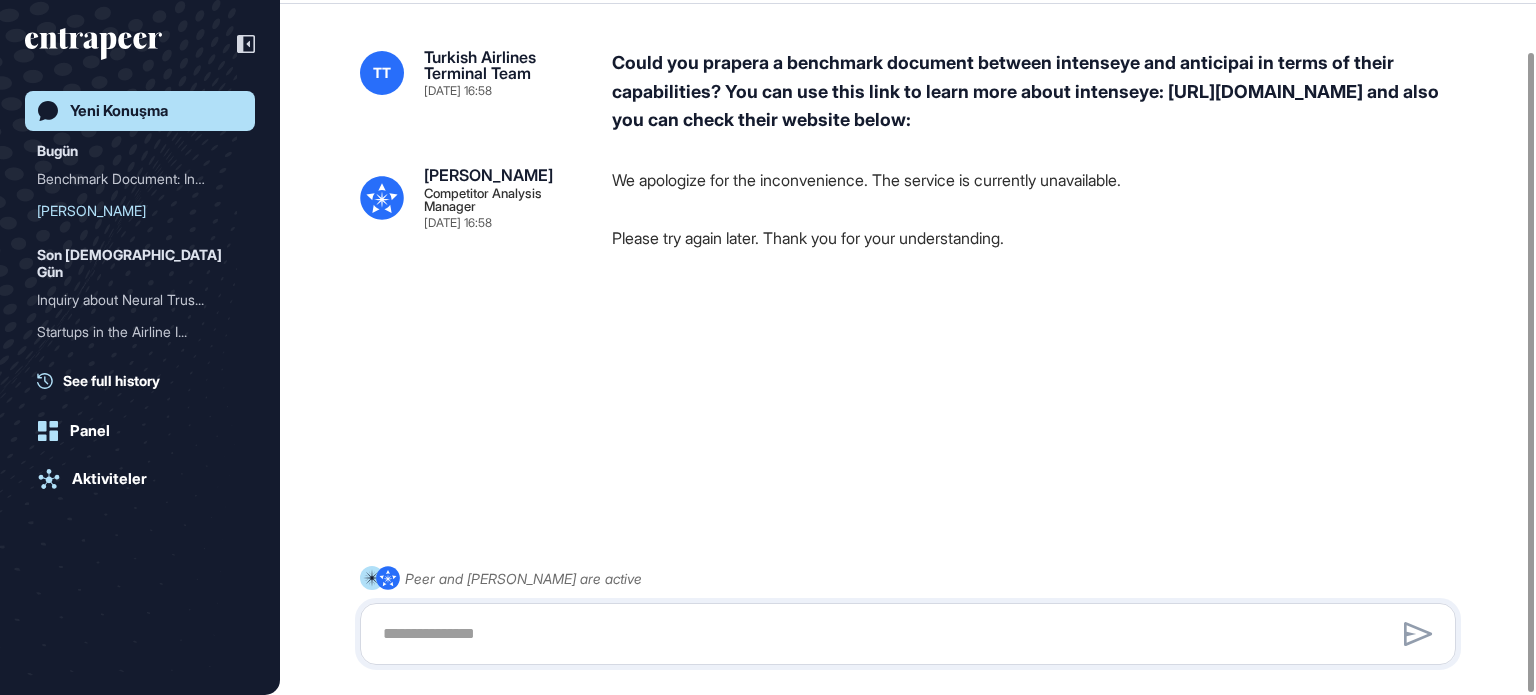click at bounding box center [908, 634] 